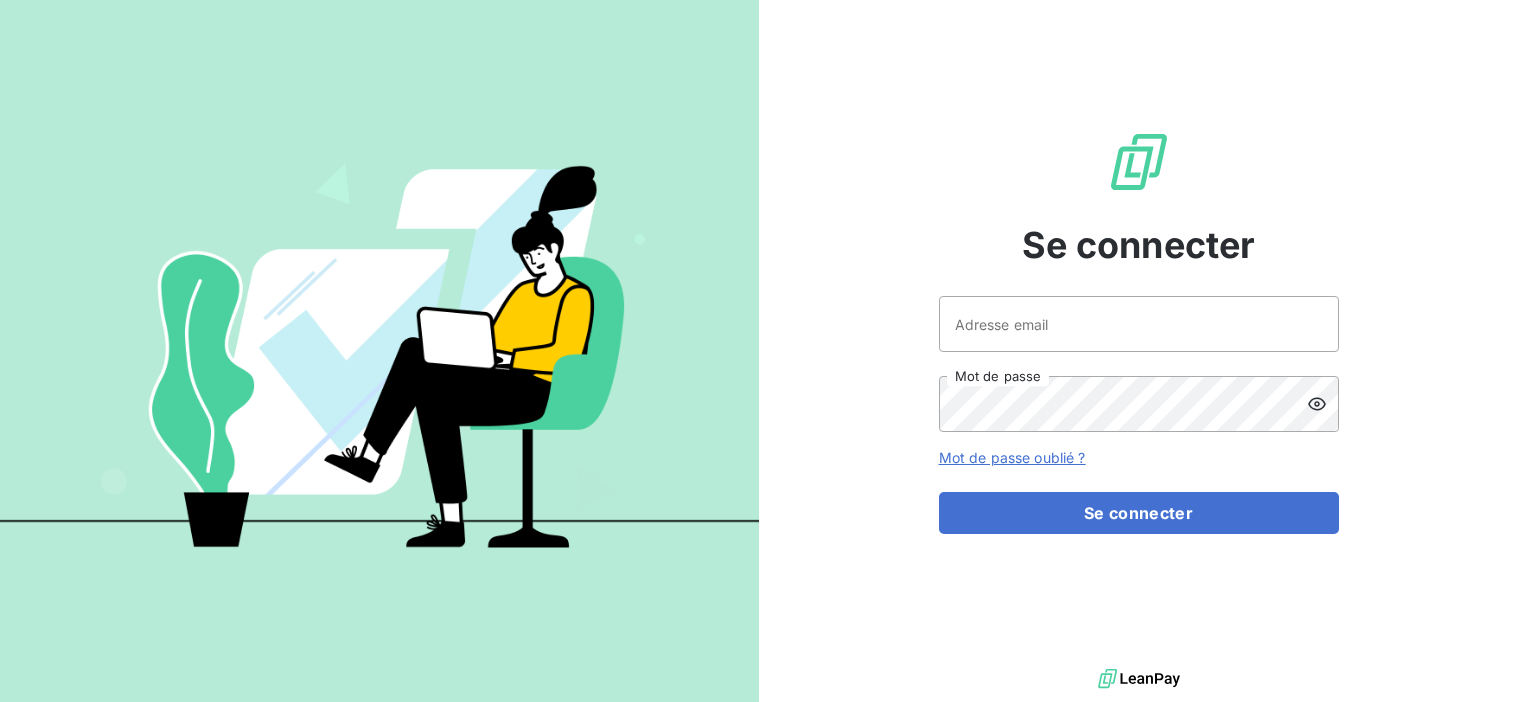 scroll, scrollTop: 0, scrollLeft: 0, axis: both 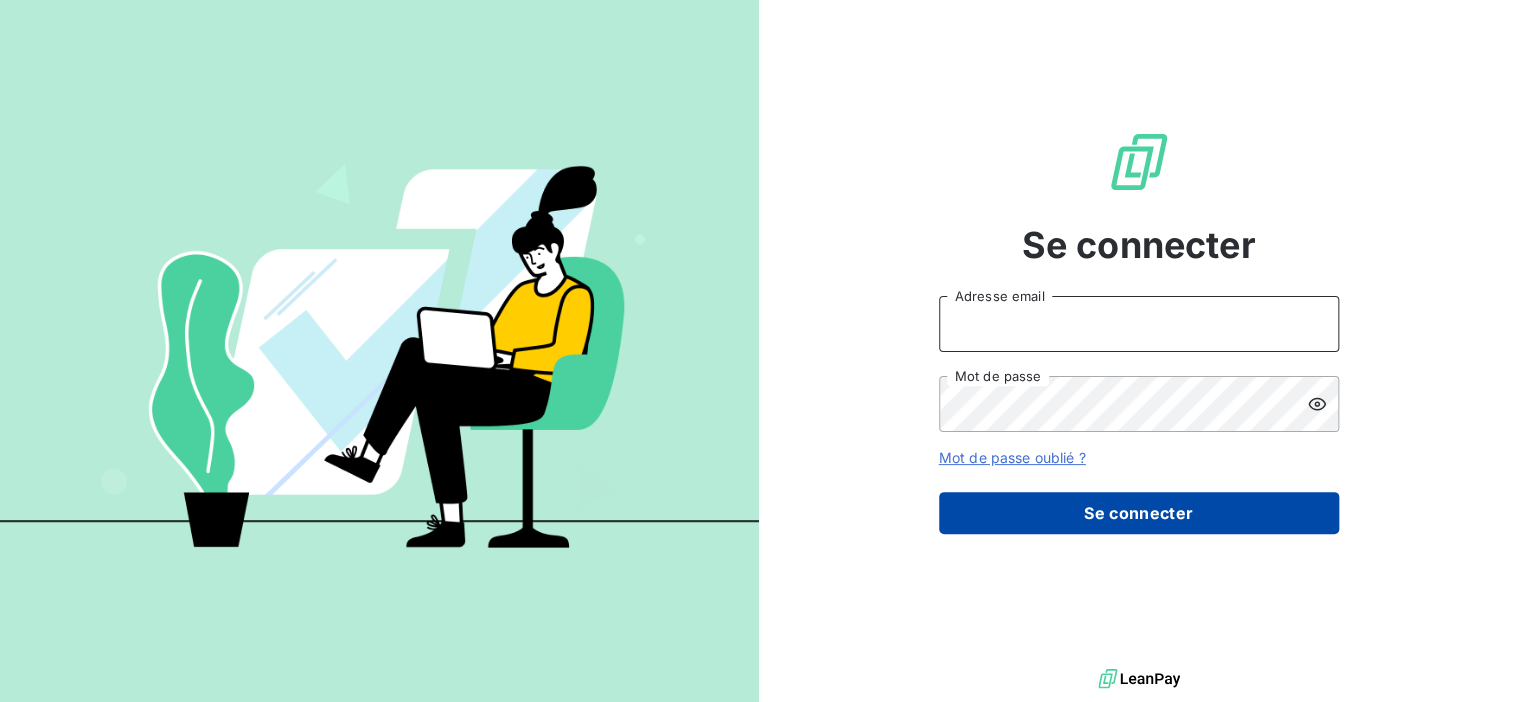 type on "contact@example.com" 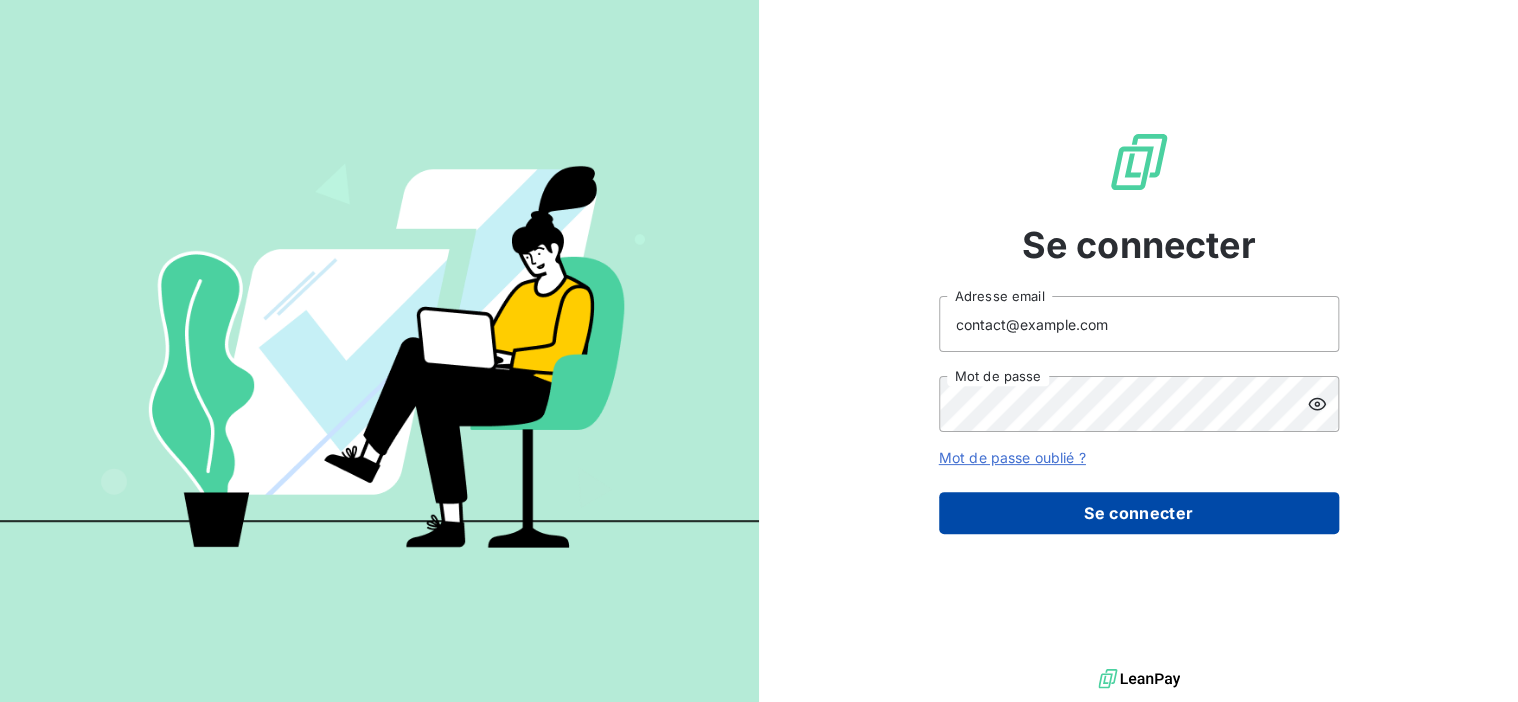 click on "Se connecter" at bounding box center [1139, 513] 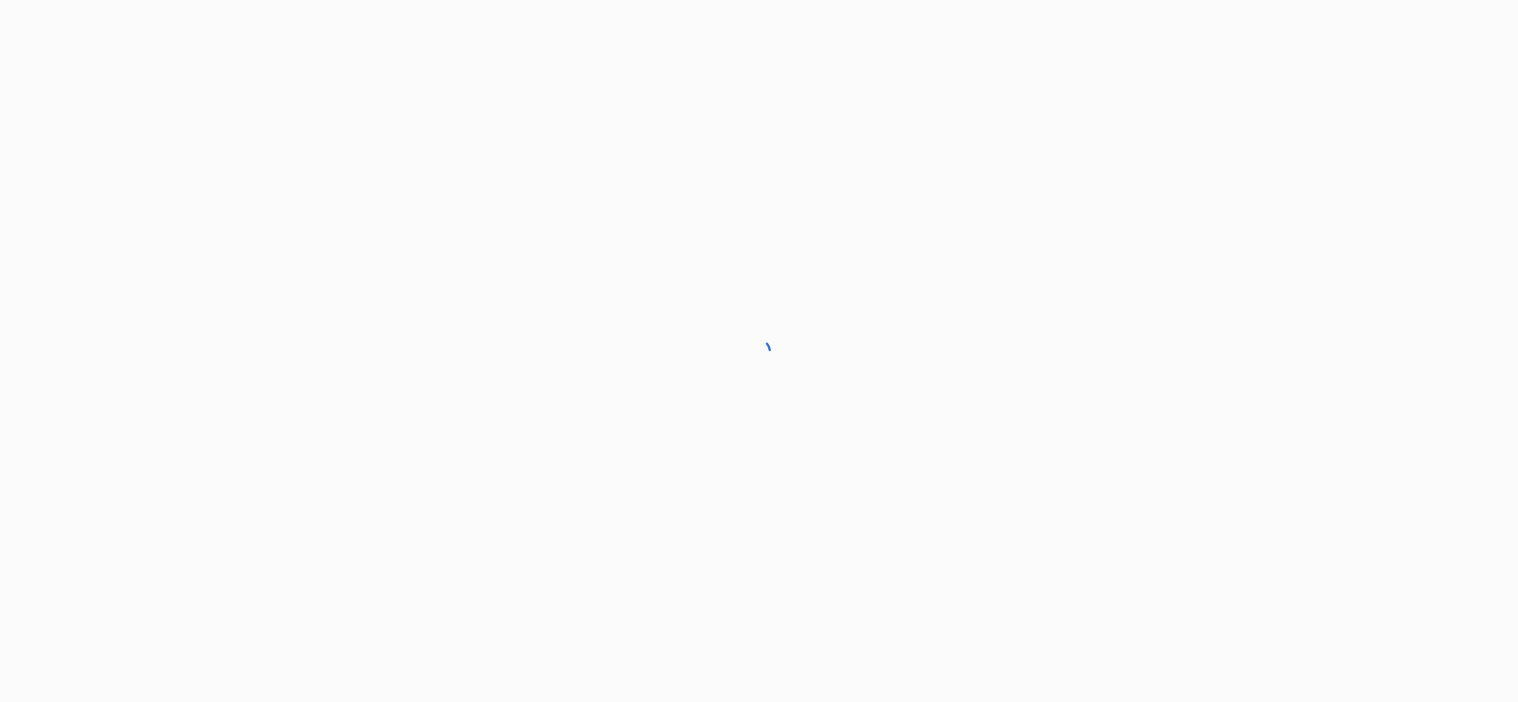 scroll, scrollTop: 0, scrollLeft: 0, axis: both 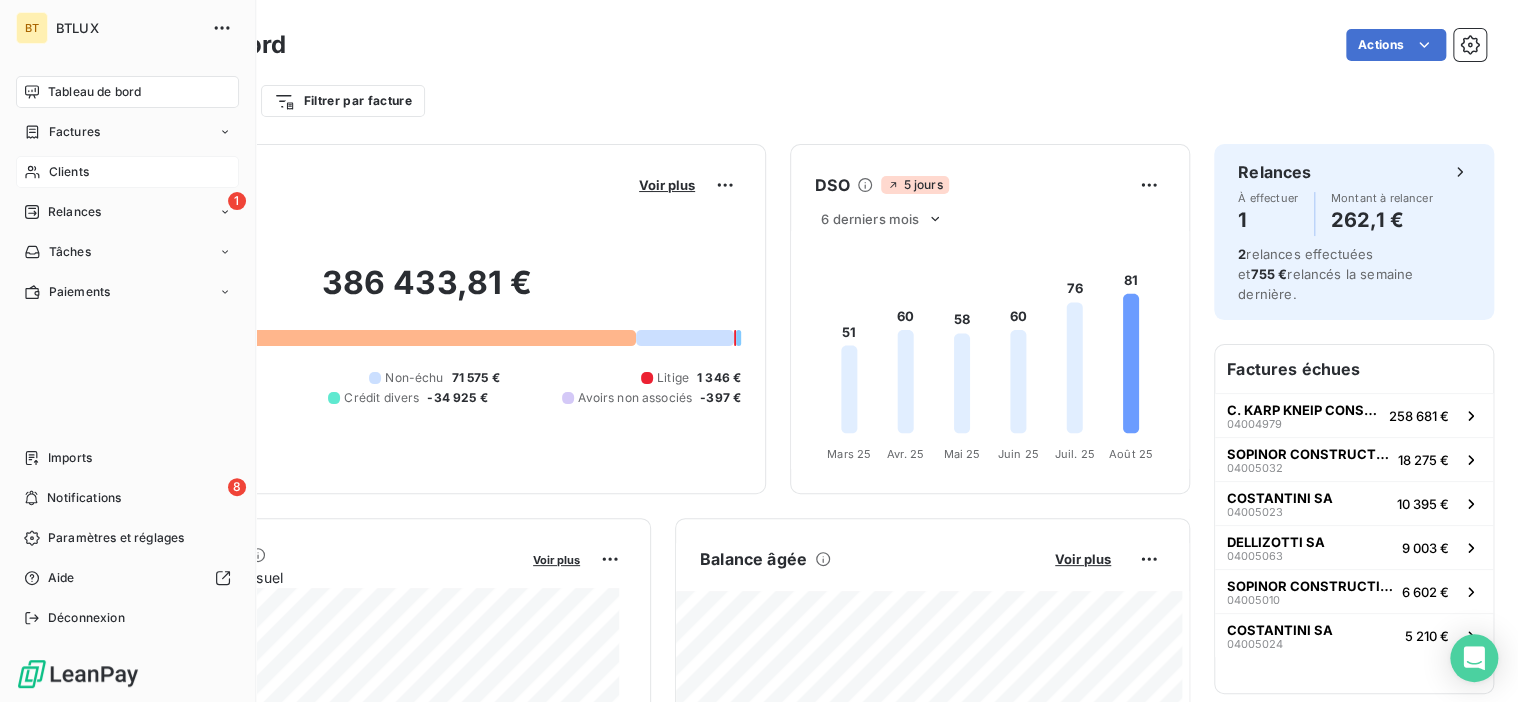 click on "Clients" at bounding box center (69, 172) 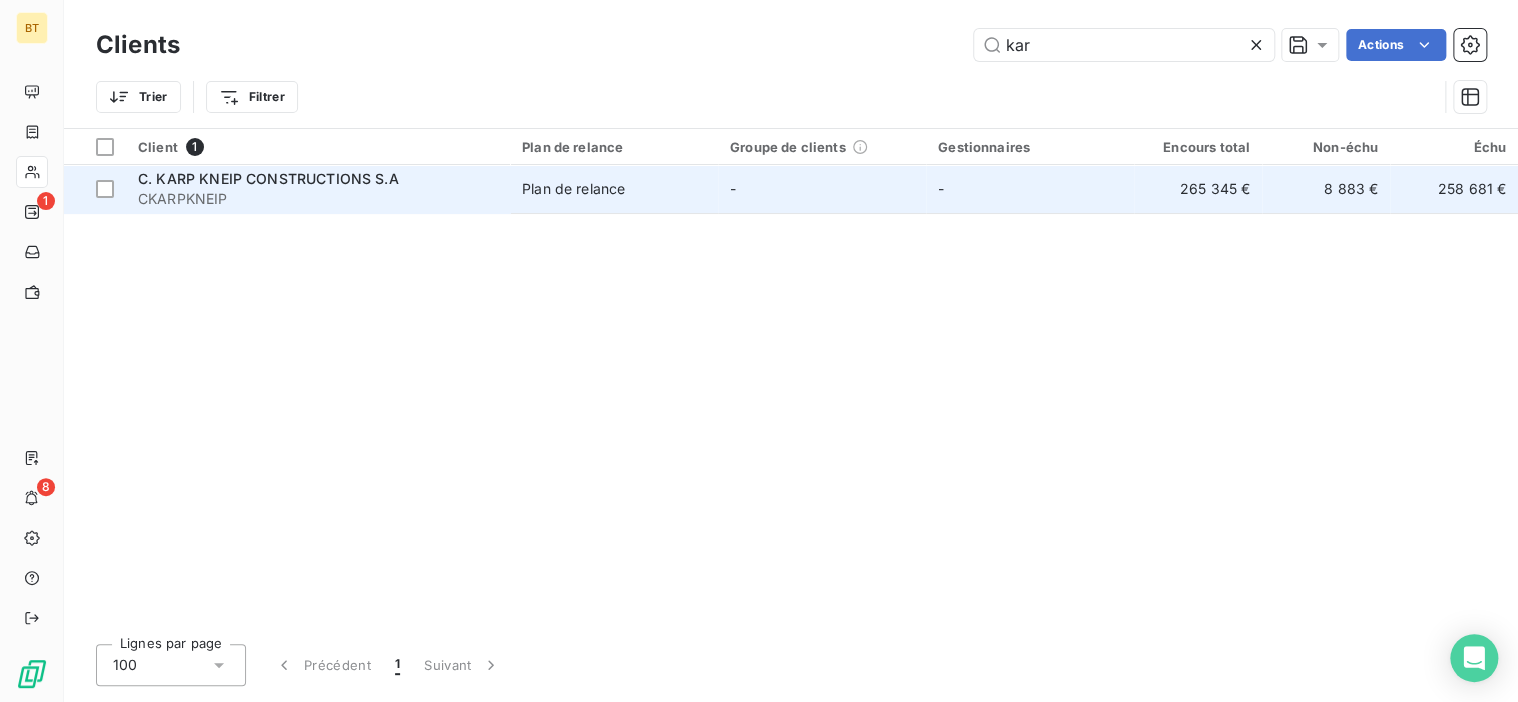 type on "kar" 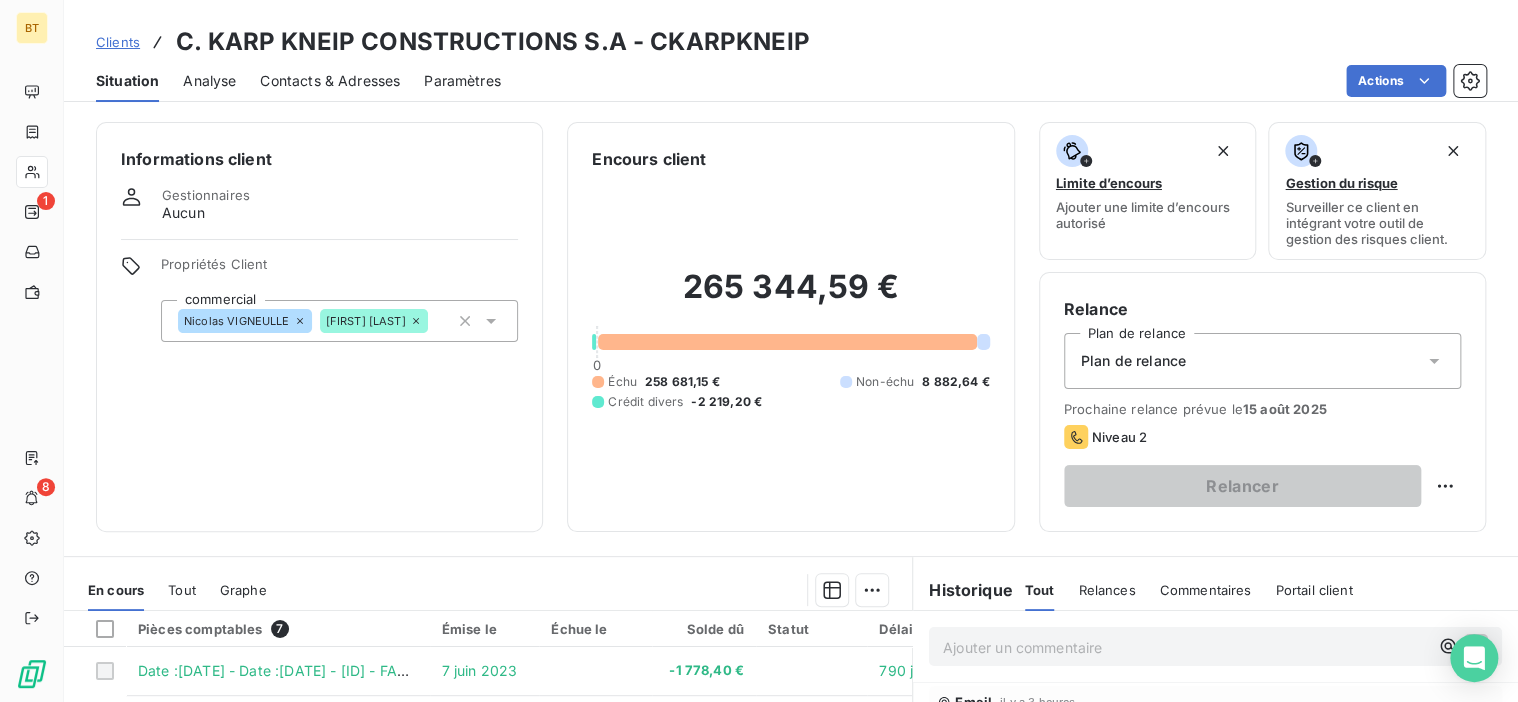 click on "Contacts & Adresses" at bounding box center (330, 81) 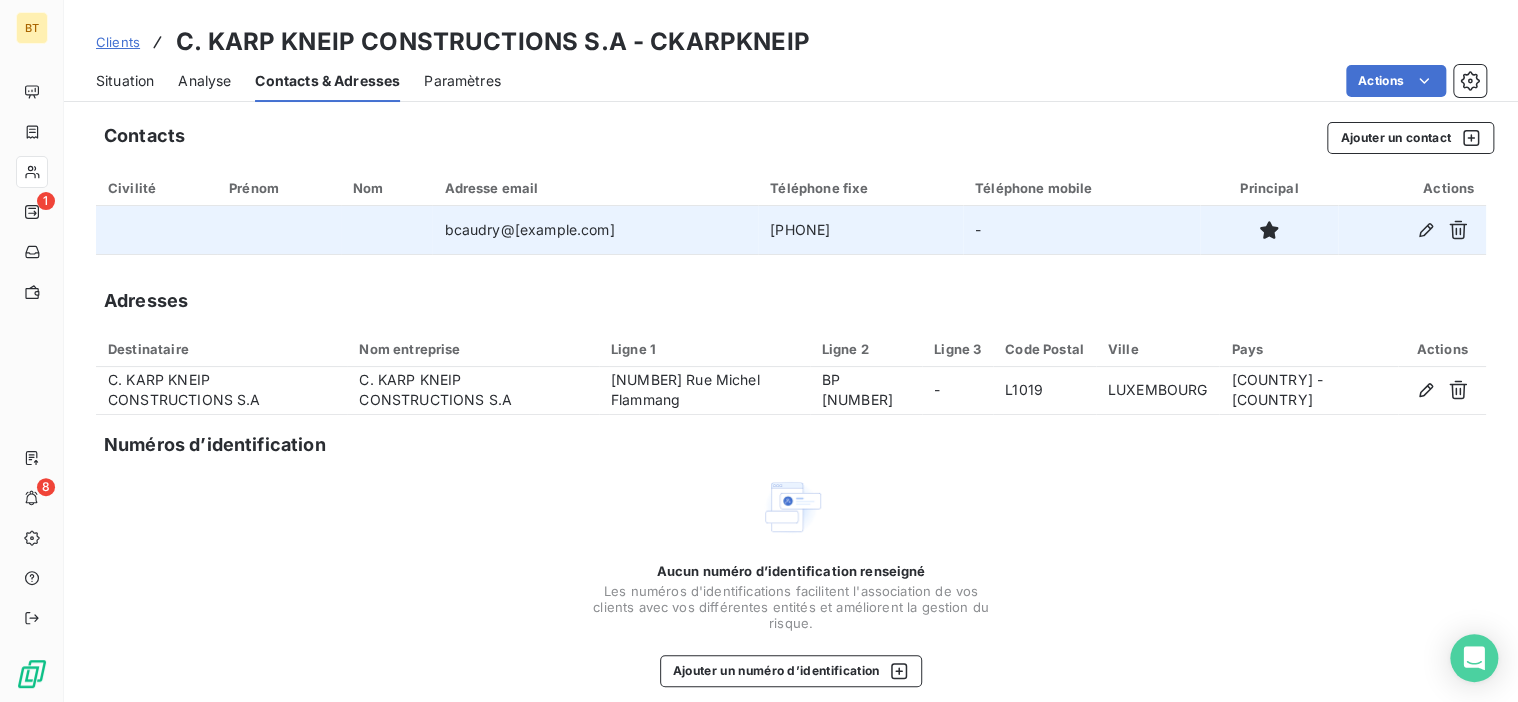 click on "bcaudry@[example.com]" at bounding box center [595, 230] 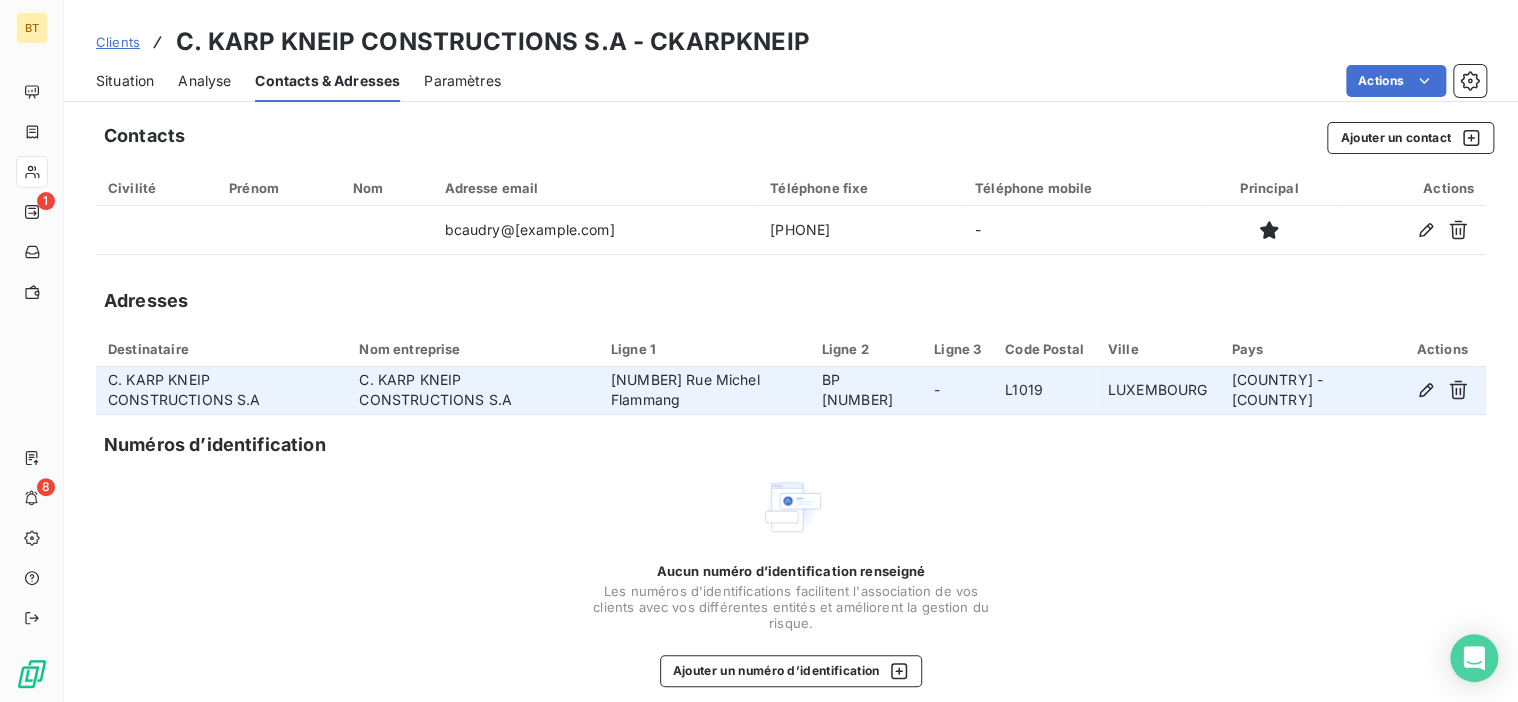 click on "C. KARP KNEIP CONSTRUCTIONS S.A" at bounding box center (221, 391) 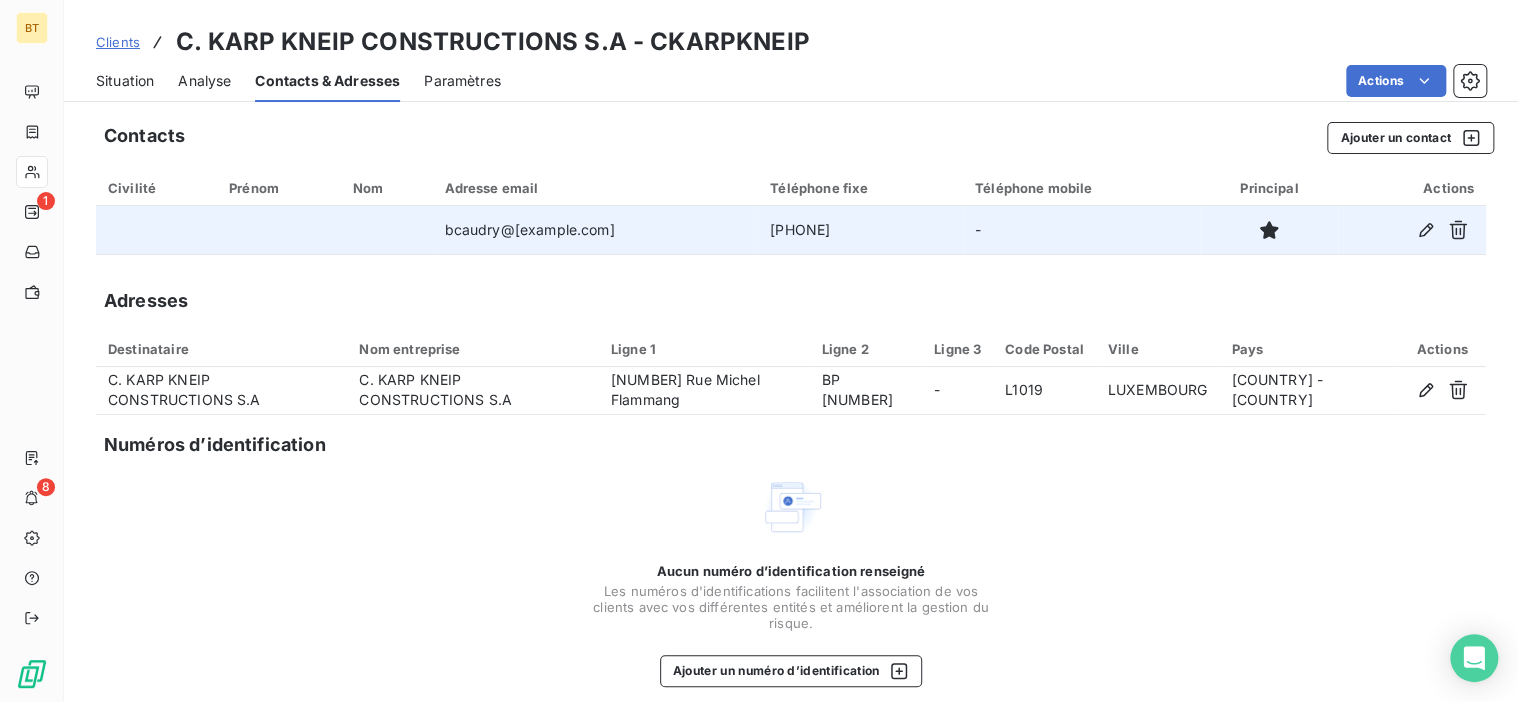 click at bounding box center [386, 230] 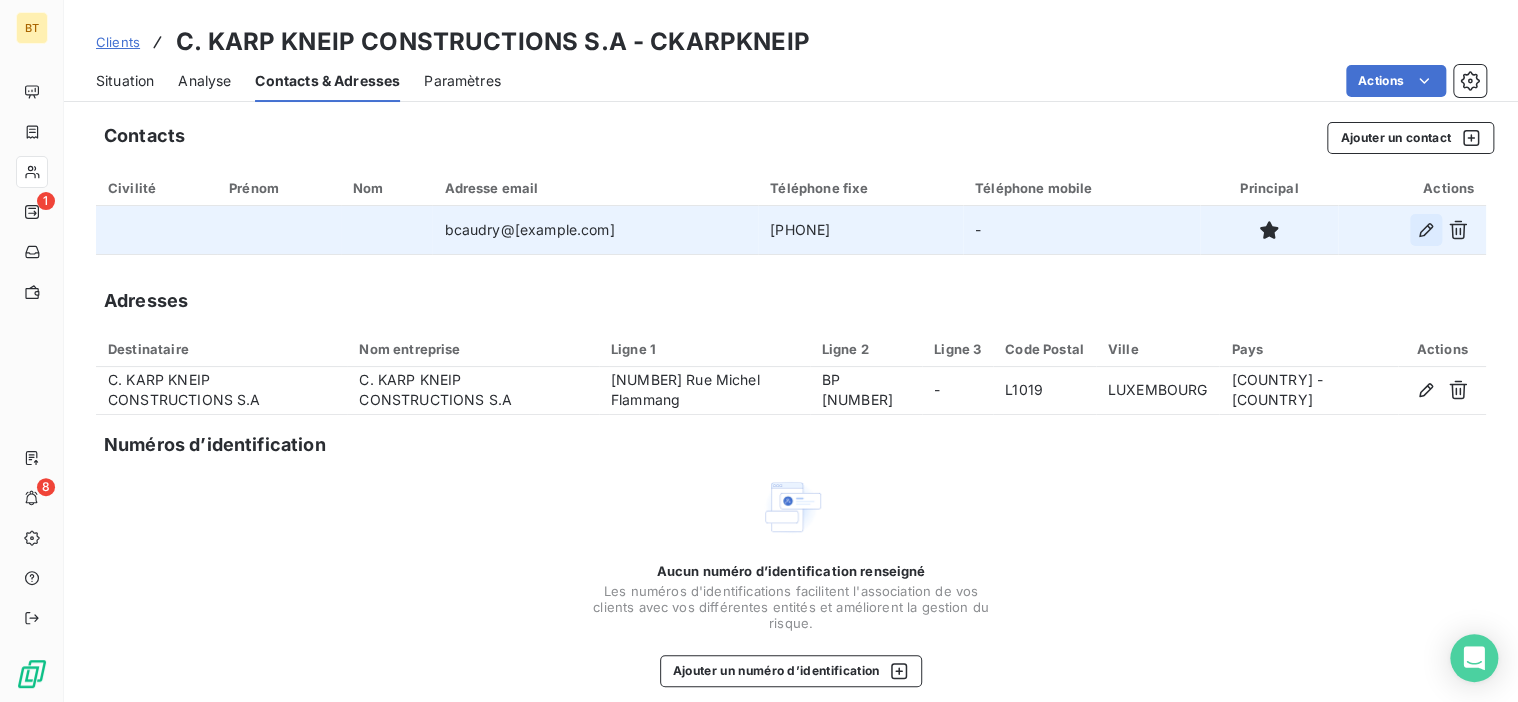 click 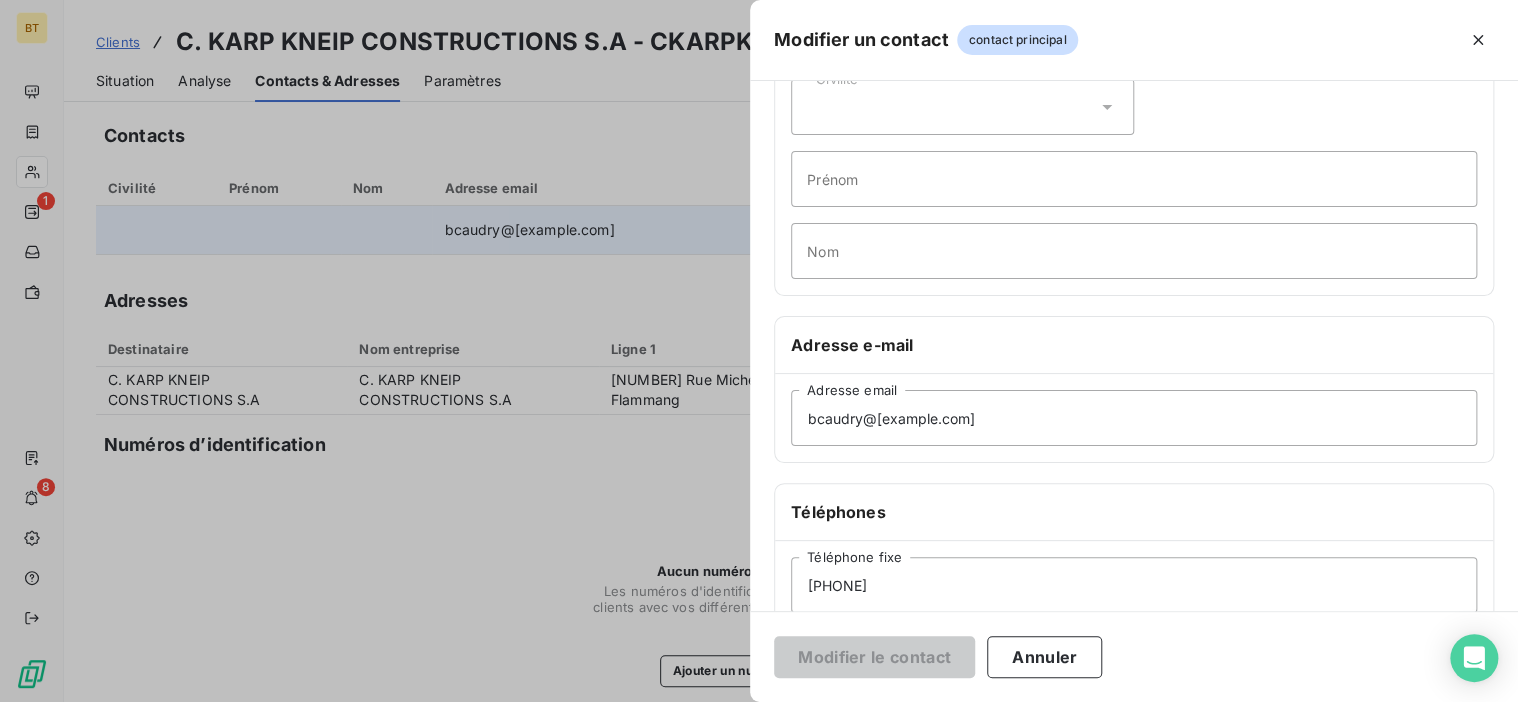 scroll, scrollTop: 200, scrollLeft: 0, axis: vertical 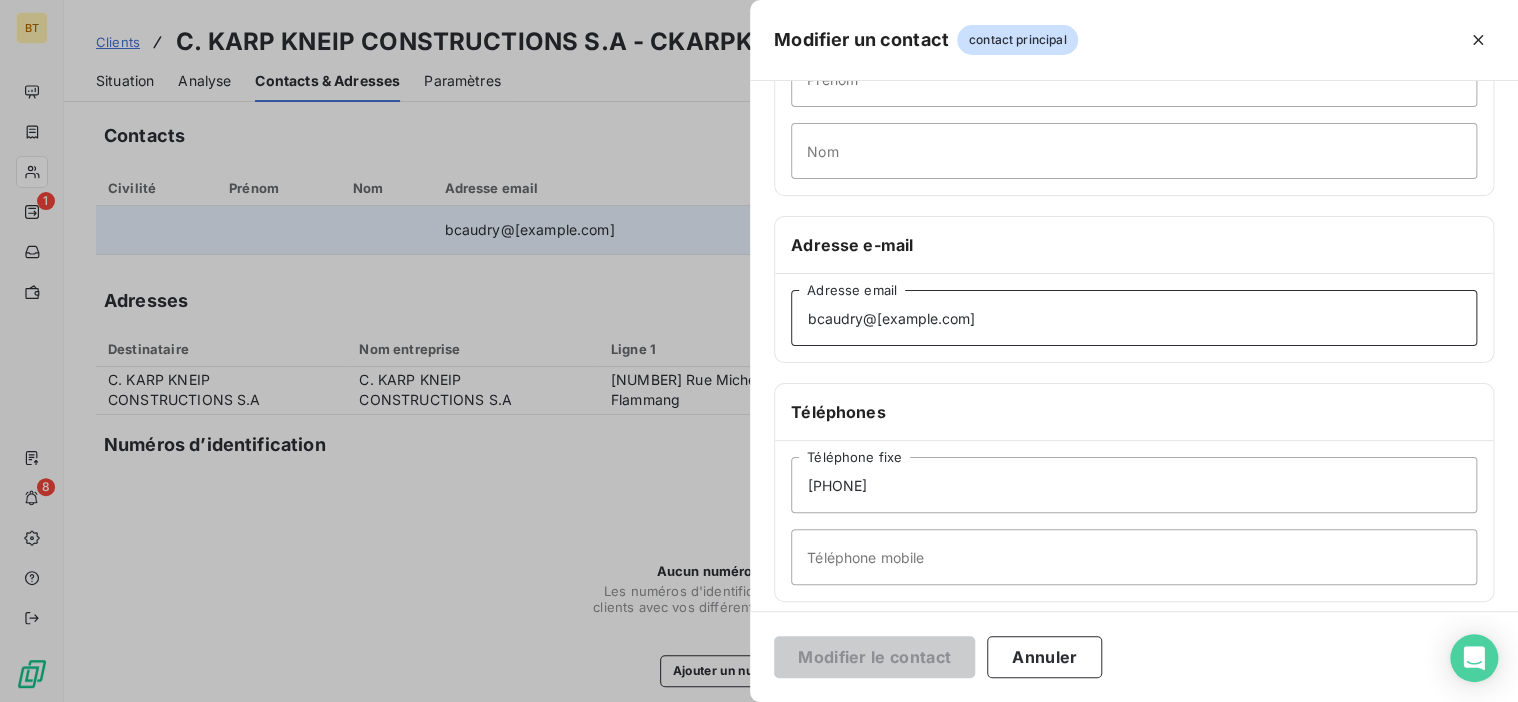 drag, startPoint x: 1024, startPoint y: 317, endPoint x: 700, endPoint y: 311, distance: 324.05554 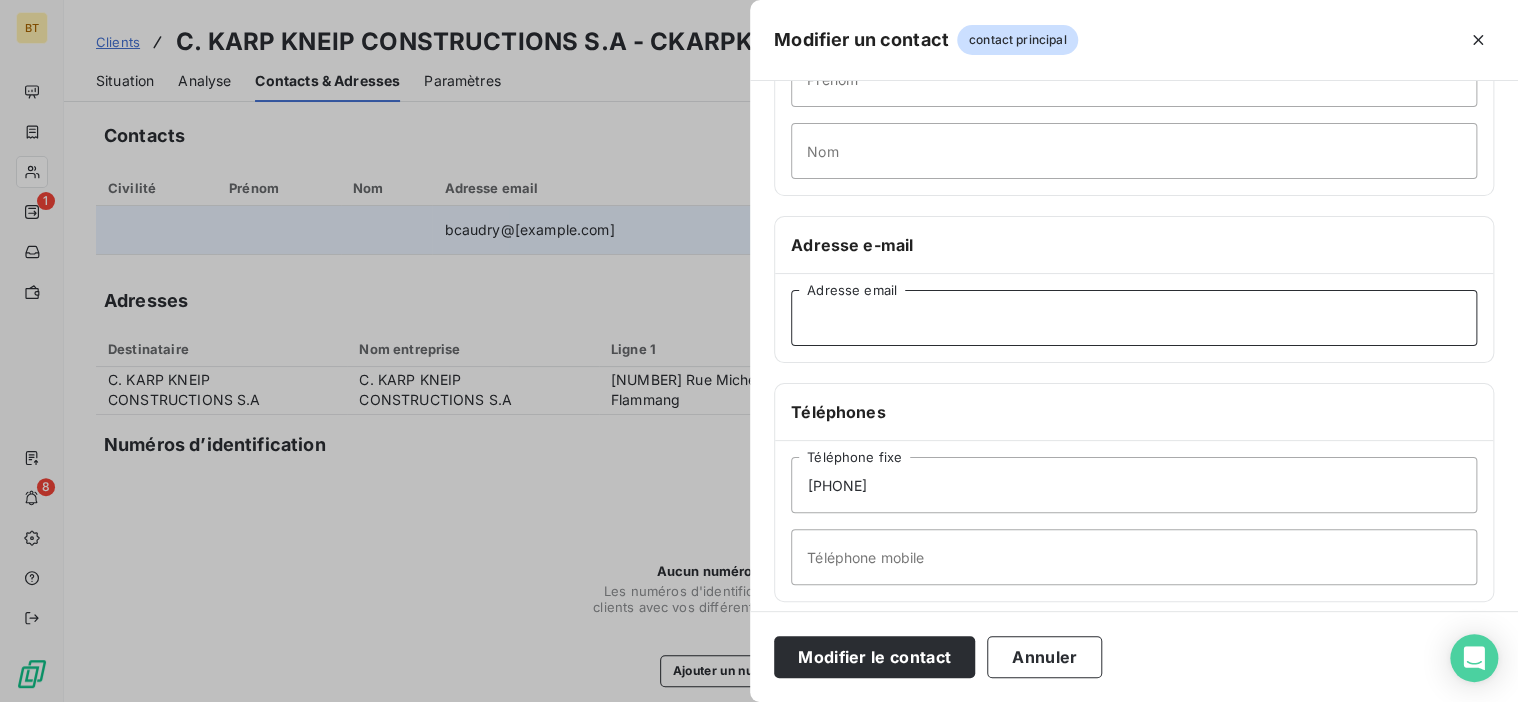 click on "Adresse email" at bounding box center [1134, 318] 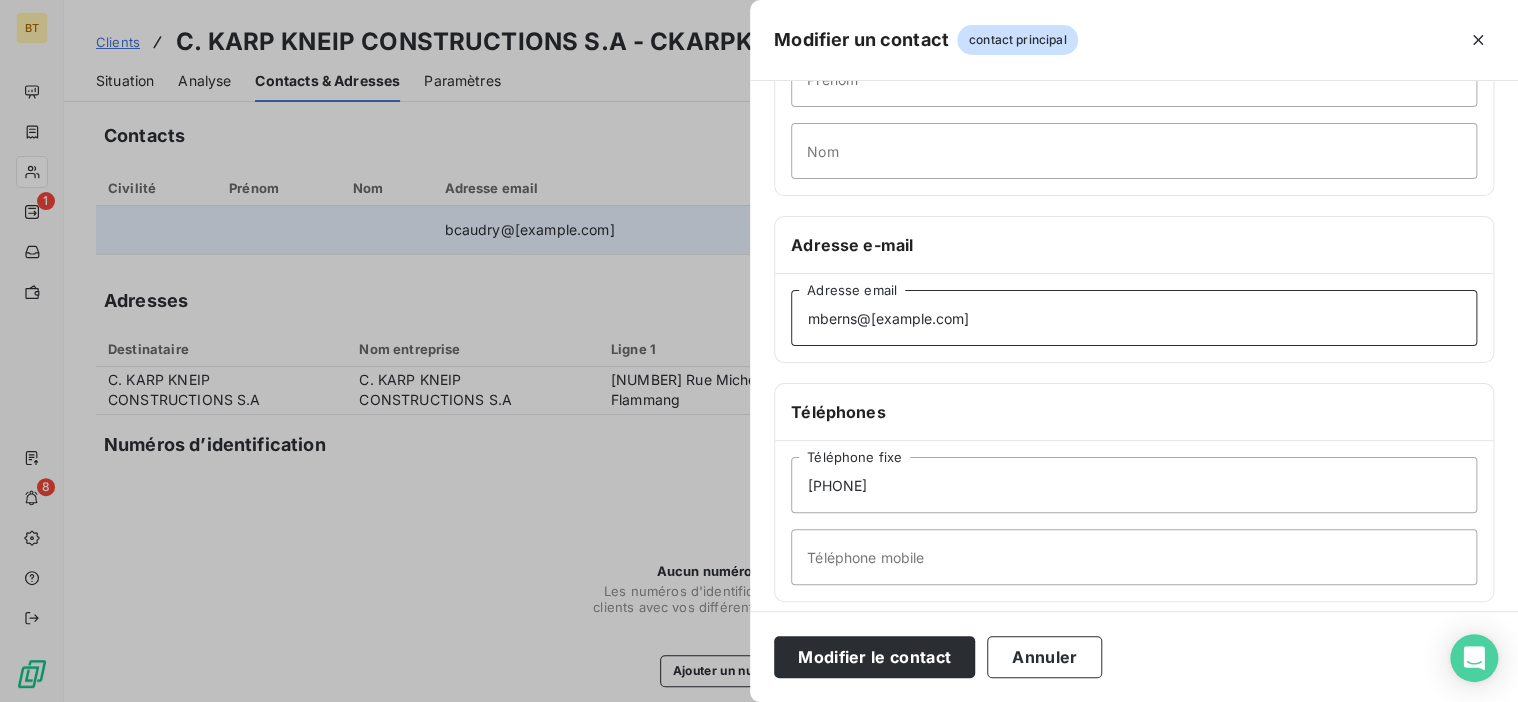 type on "mberns@[example.com]" 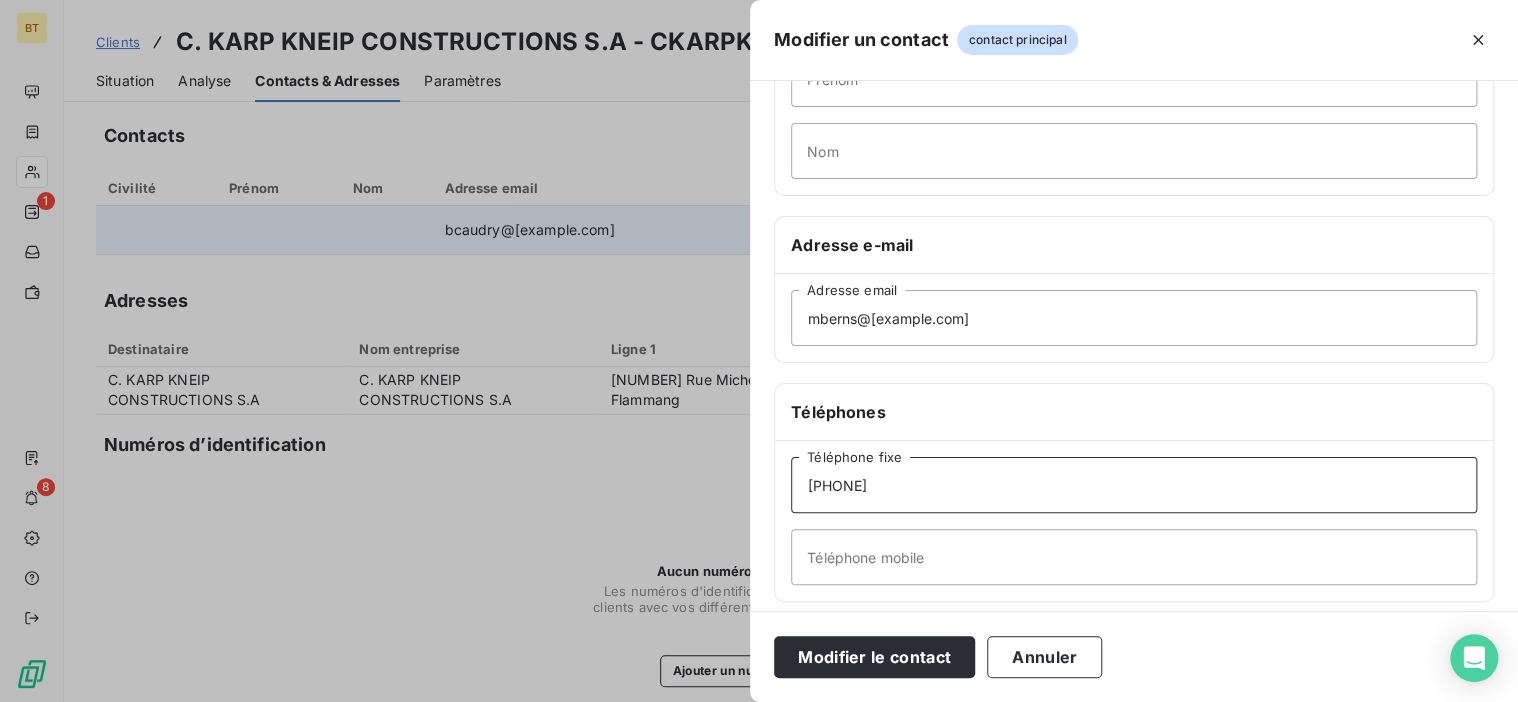 drag, startPoint x: 1037, startPoint y: 496, endPoint x: 864, endPoint y: 467, distance: 175.4138 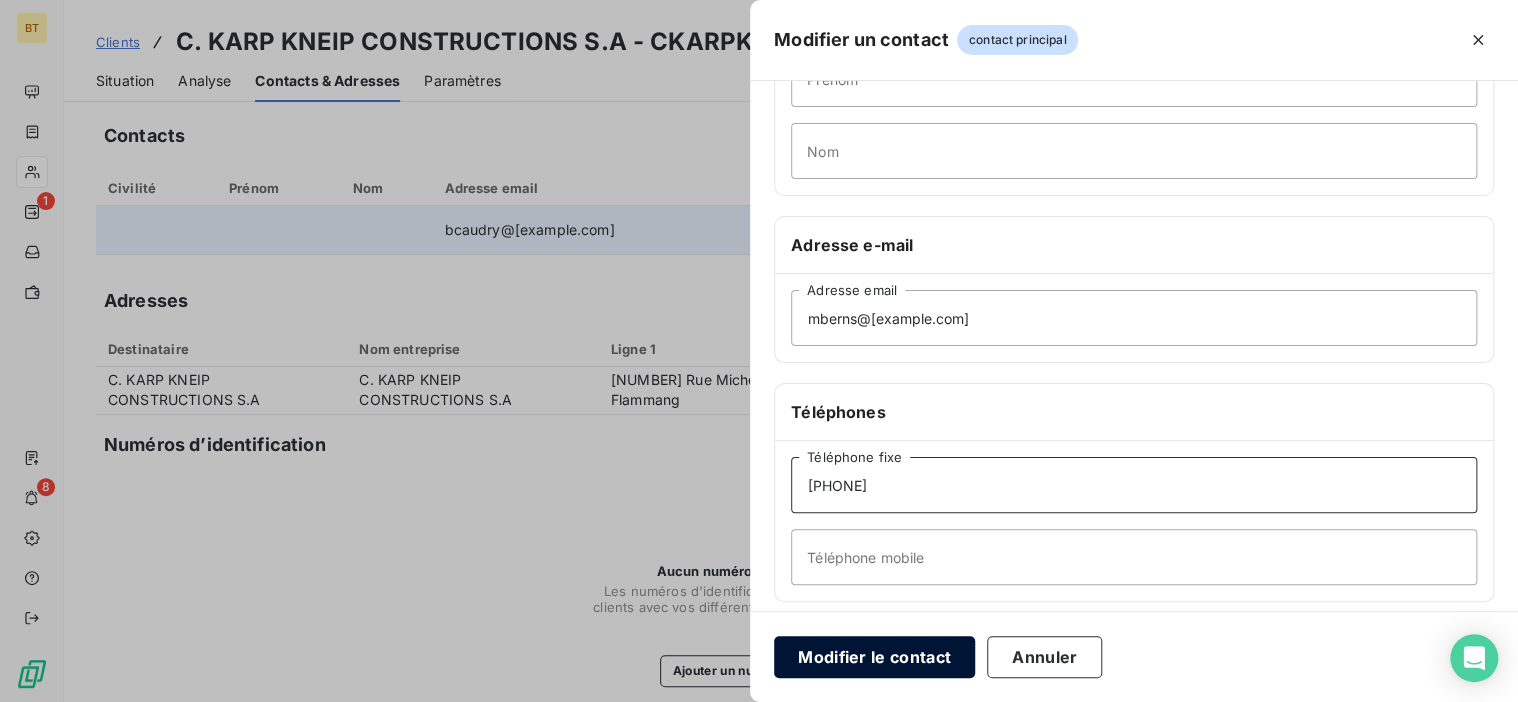 type on "[PHONE]" 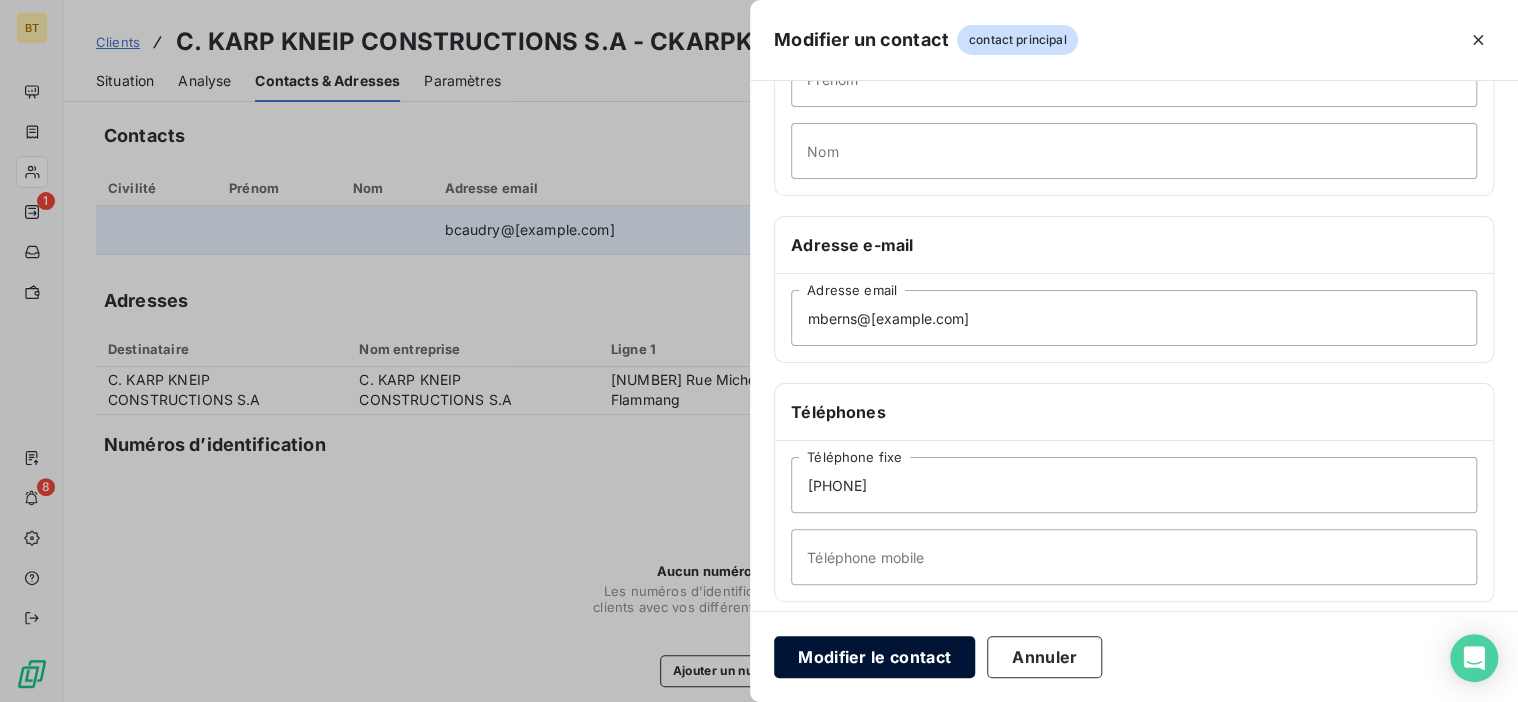 click on "Modifier le contact" at bounding box center (874, 657) 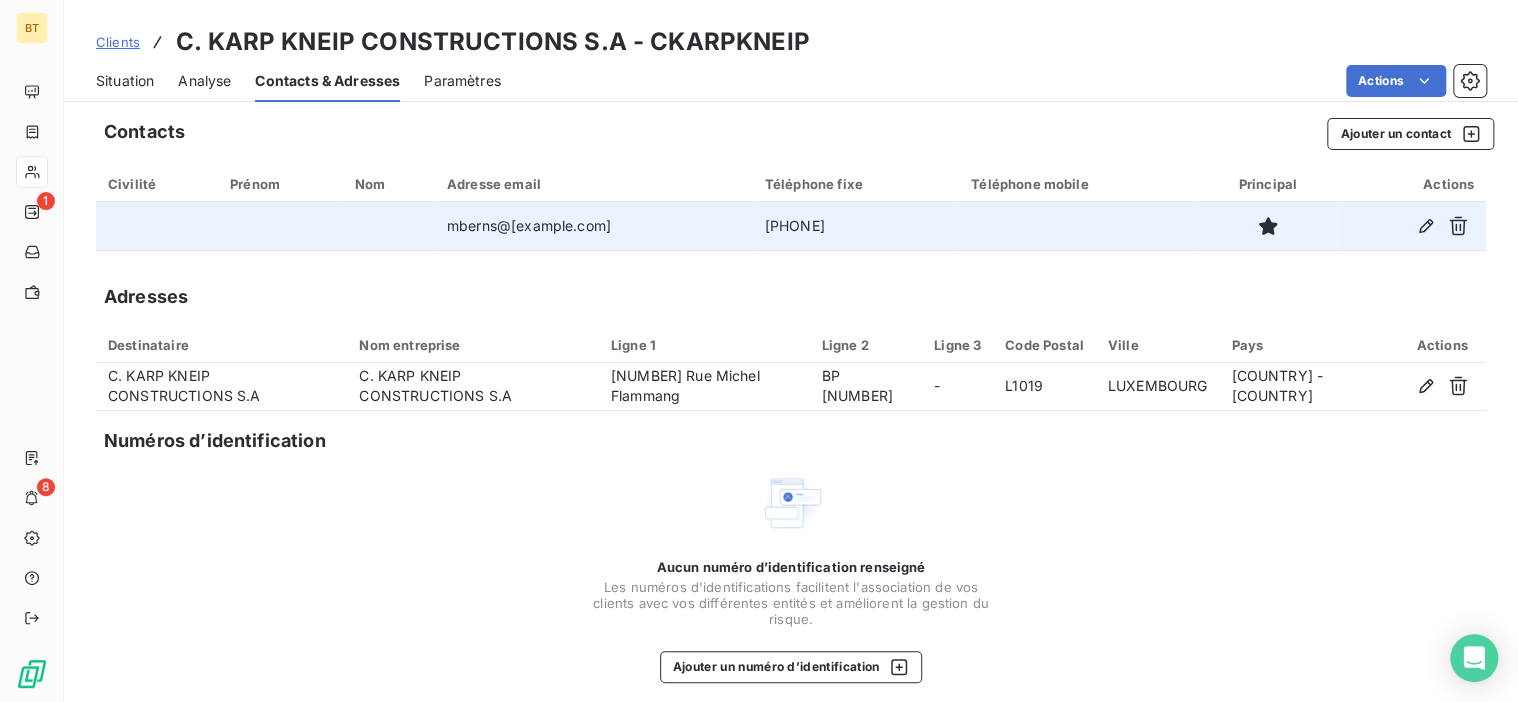 scroll, scrollTop: 0, scrollLeft: 0, axis: both 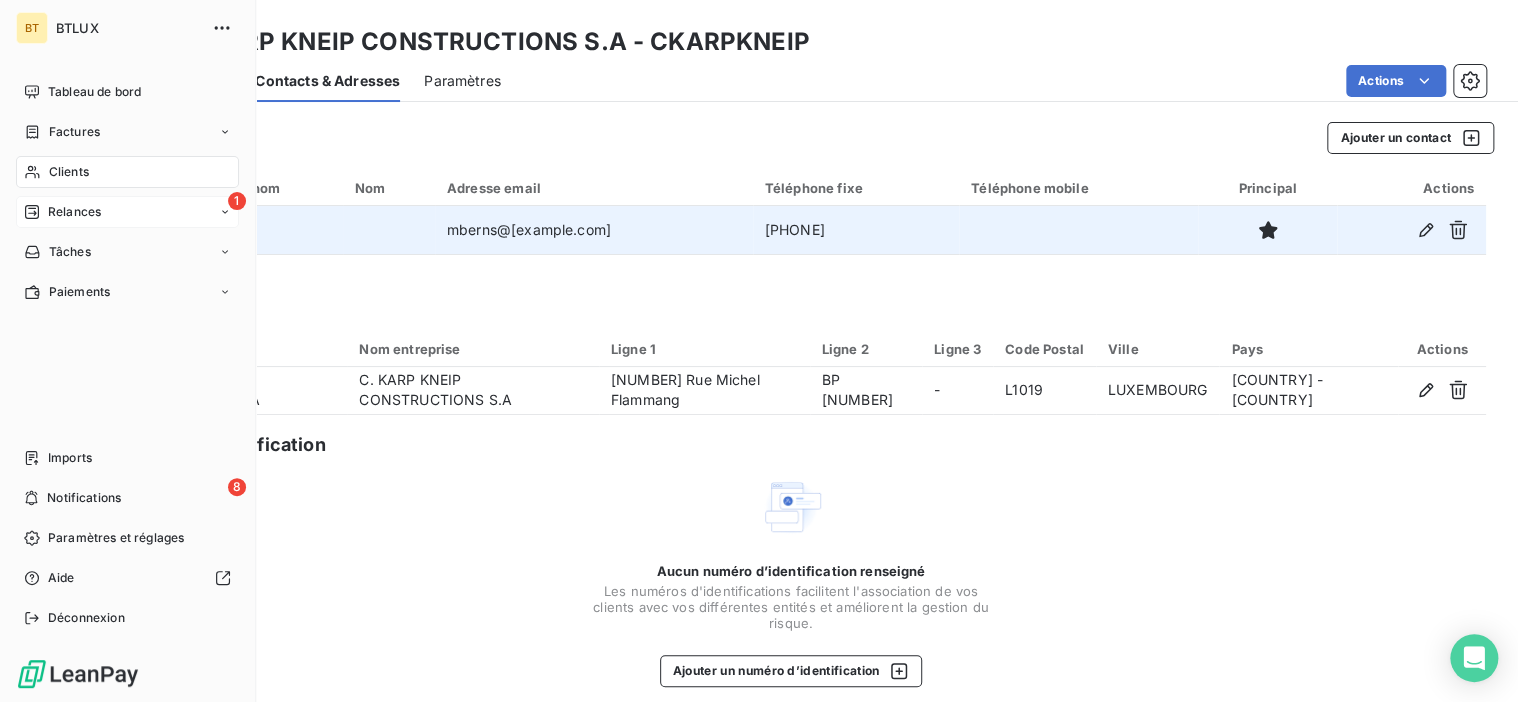 click 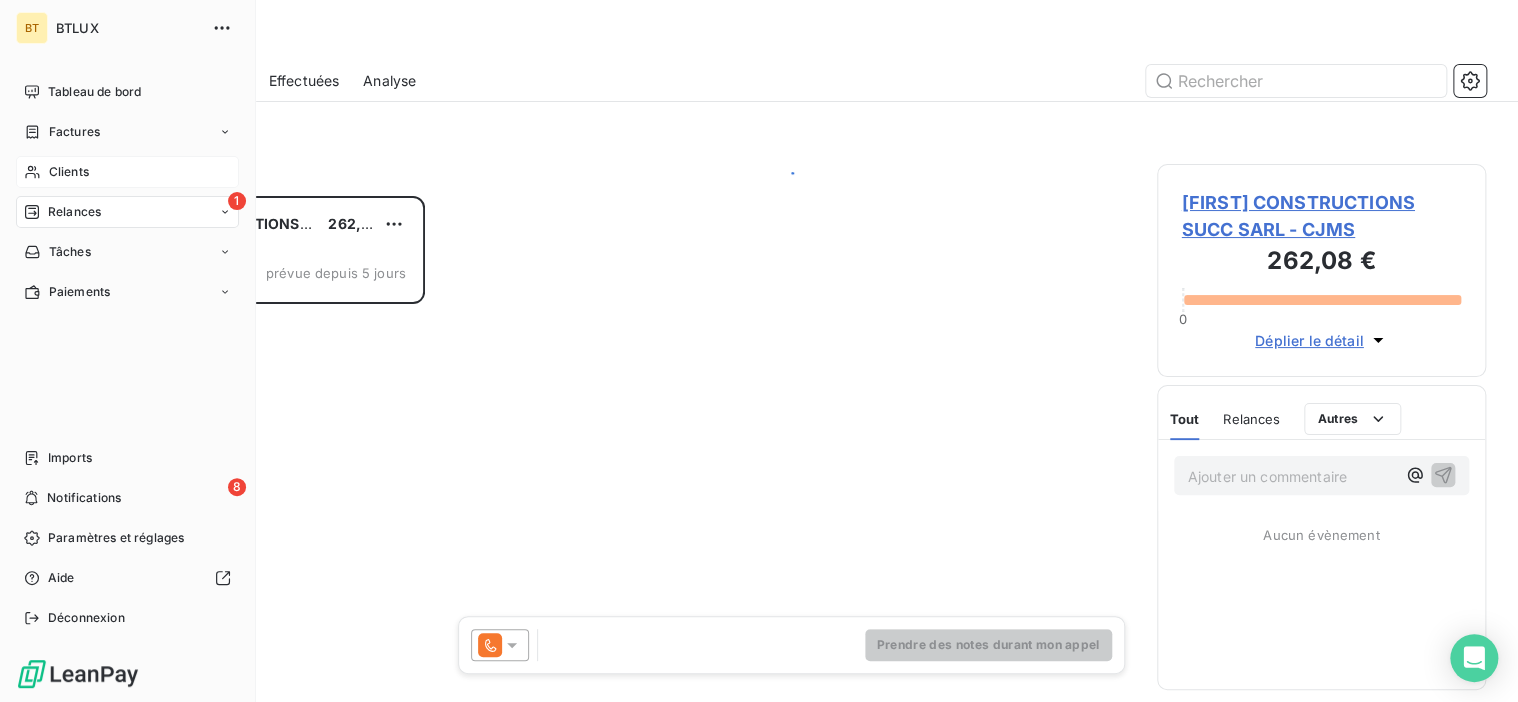 scroll, scrollTop: 16, scrollLeft: 16, axis: both 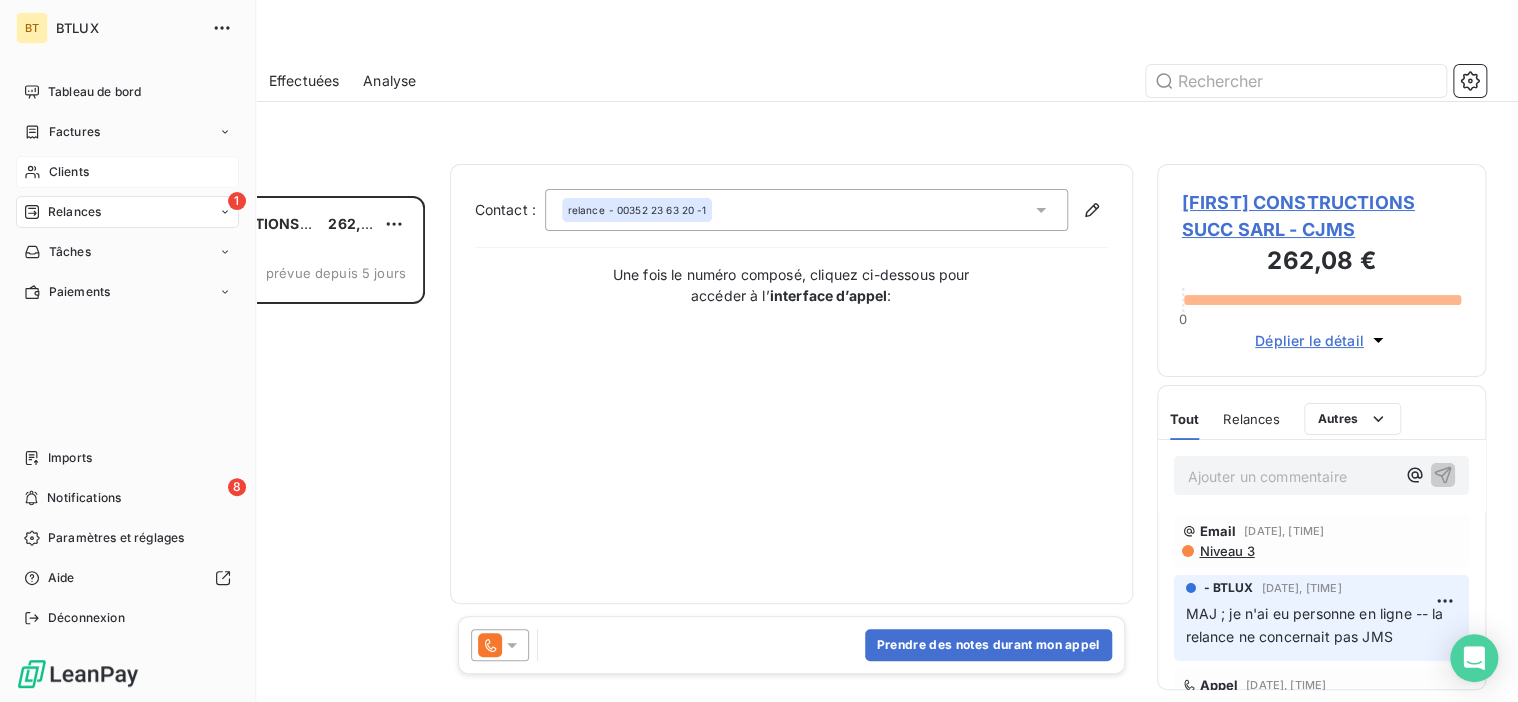 click on "Tableau de bord Factures Clients 1 Relances Tâches Paiements" at bounding box center (127, 192) 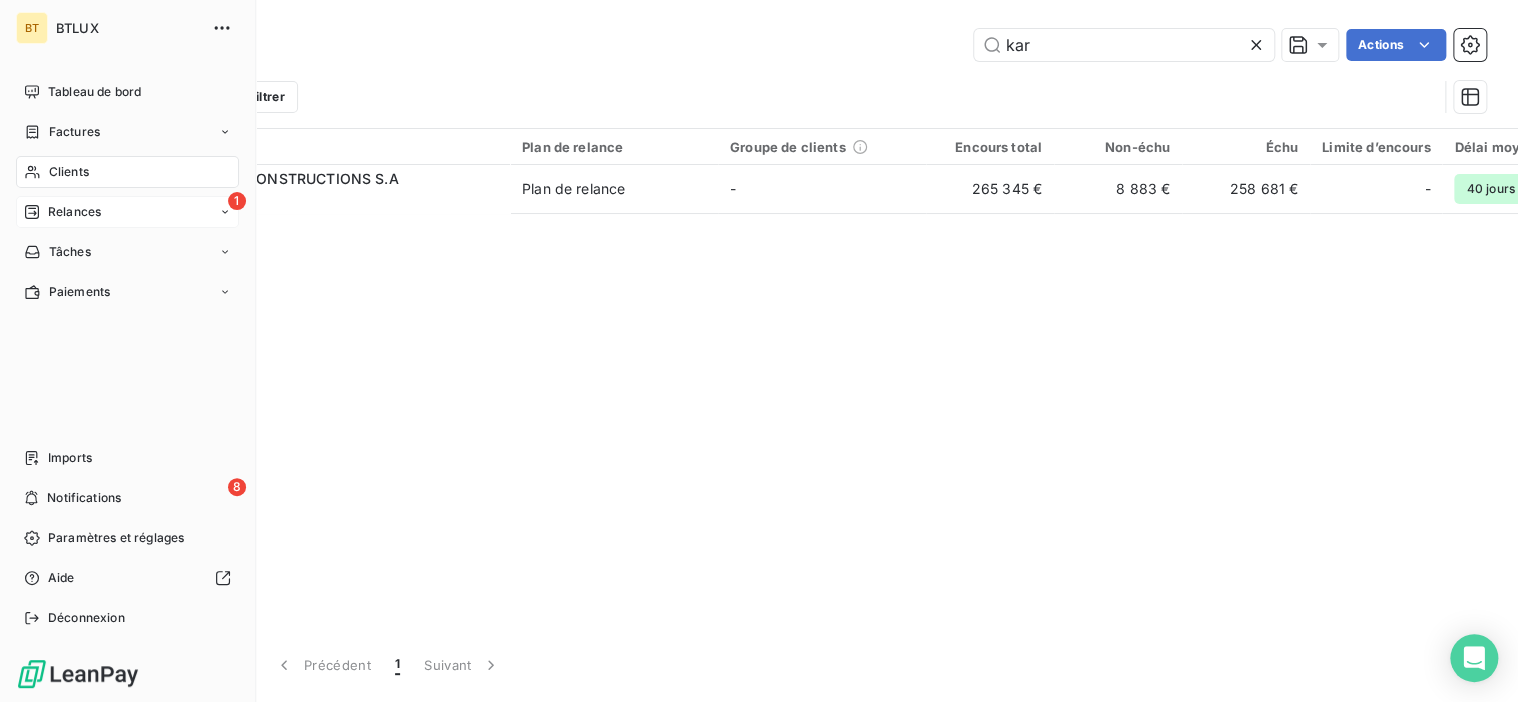 click on "1 Relances" at bounding box center (127, 212) 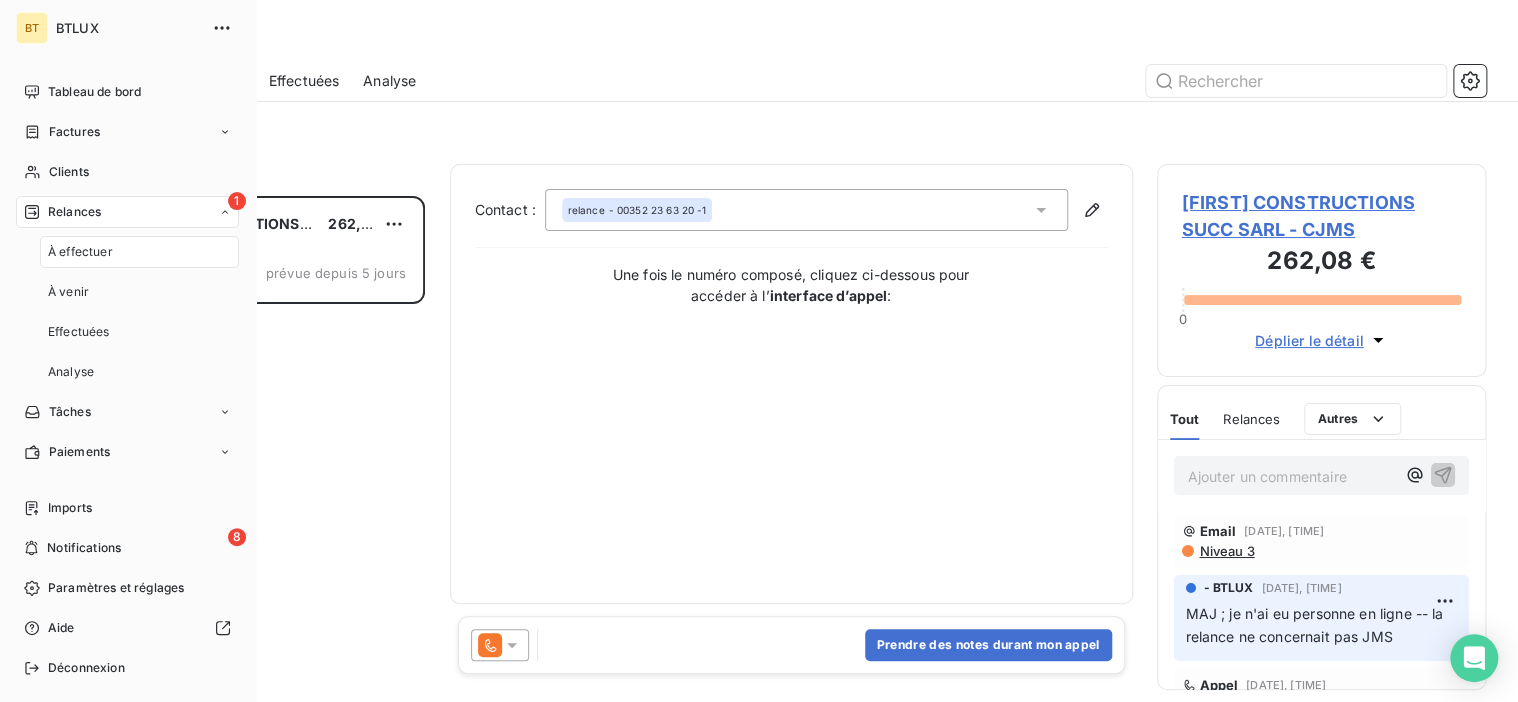 scroll, scrollTop: 16, scrollLeft: 16, axis: both 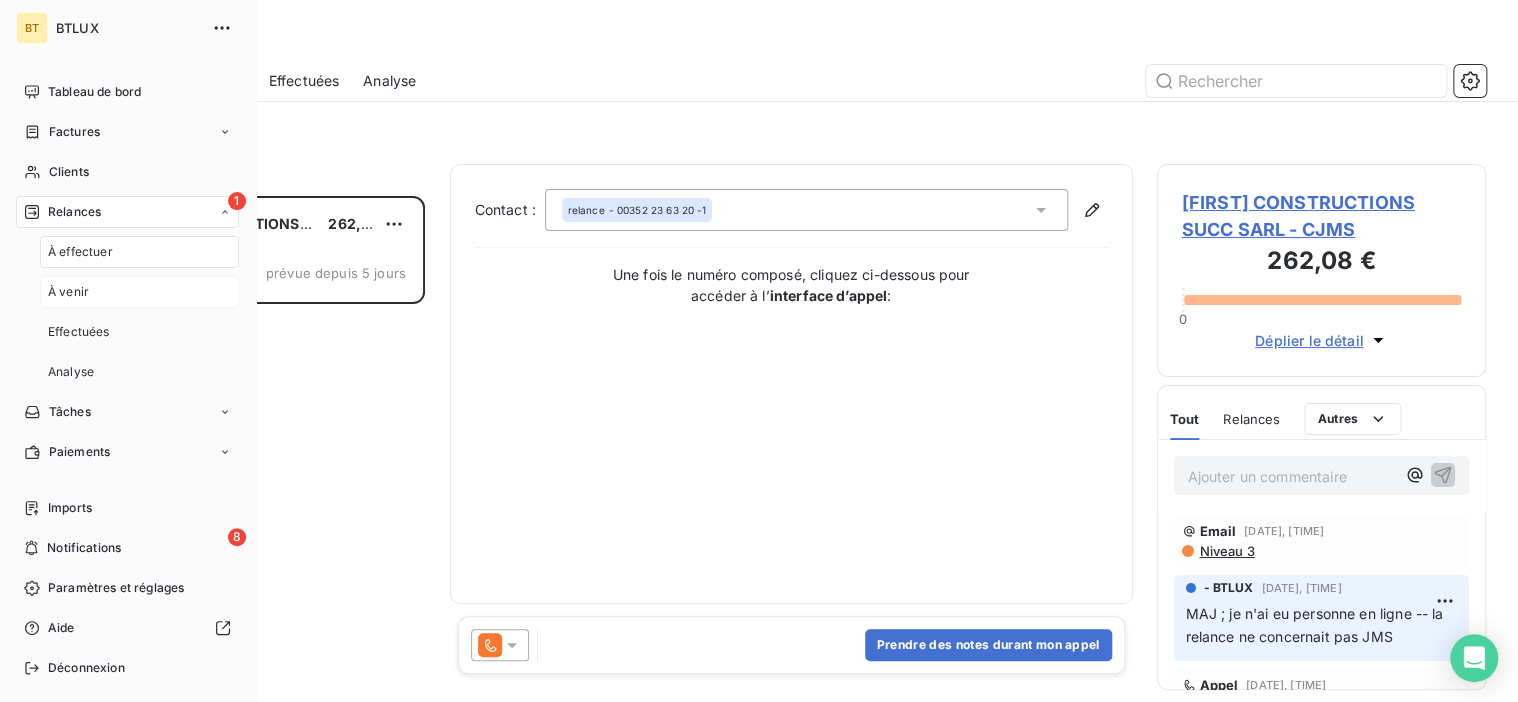click on "À venir" at bounding box center (139, 292) 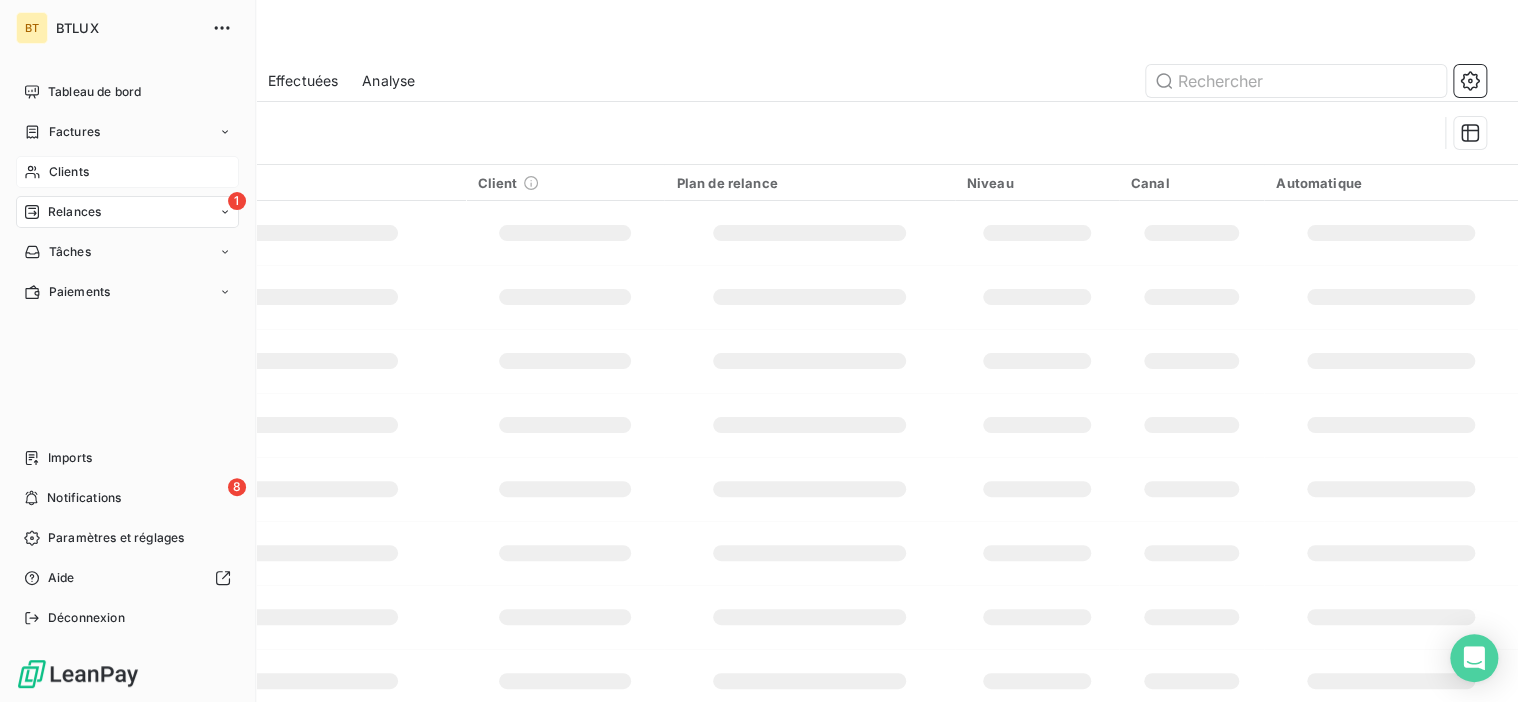 click 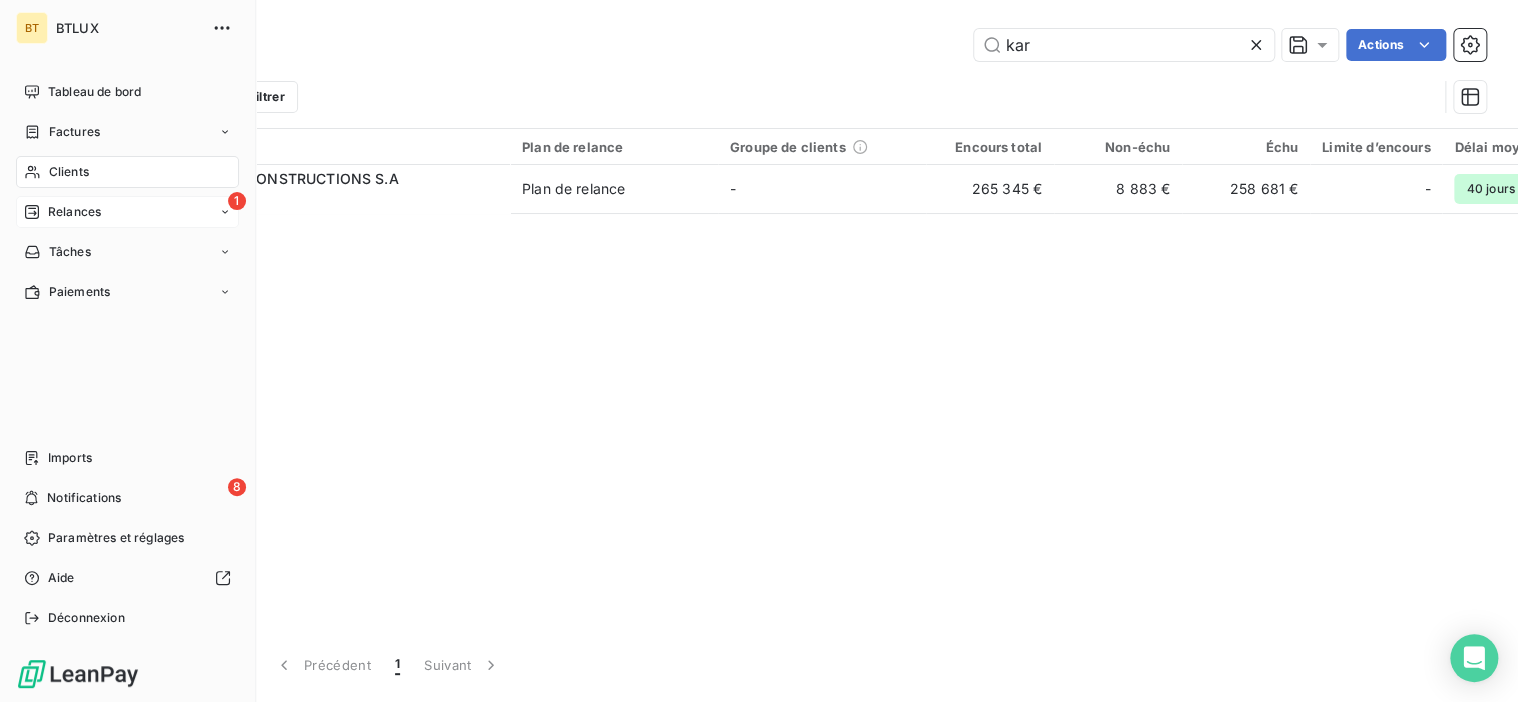 click on "Relances" at bounding box center [74, 212] 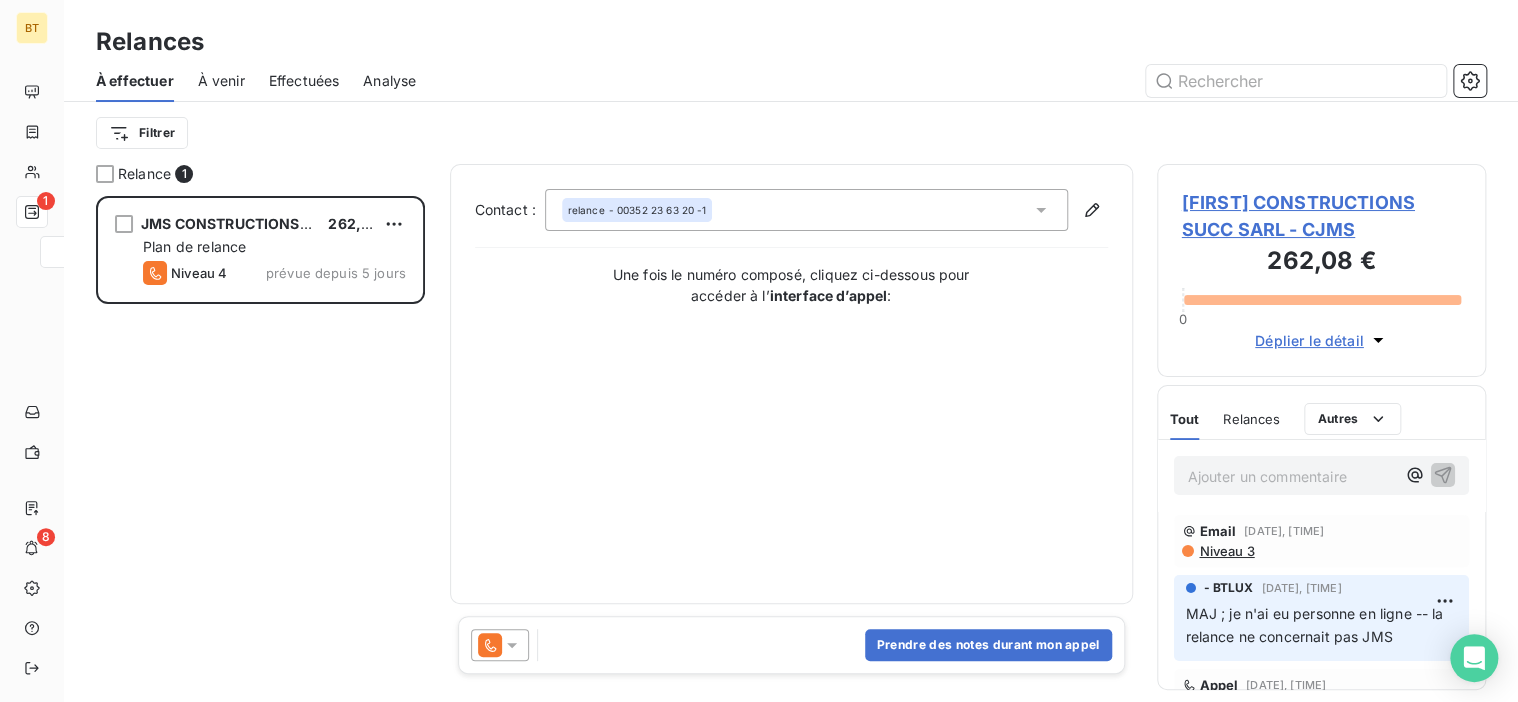 scroll, scrollTop: 16, scrollLeft: 16, axis: both 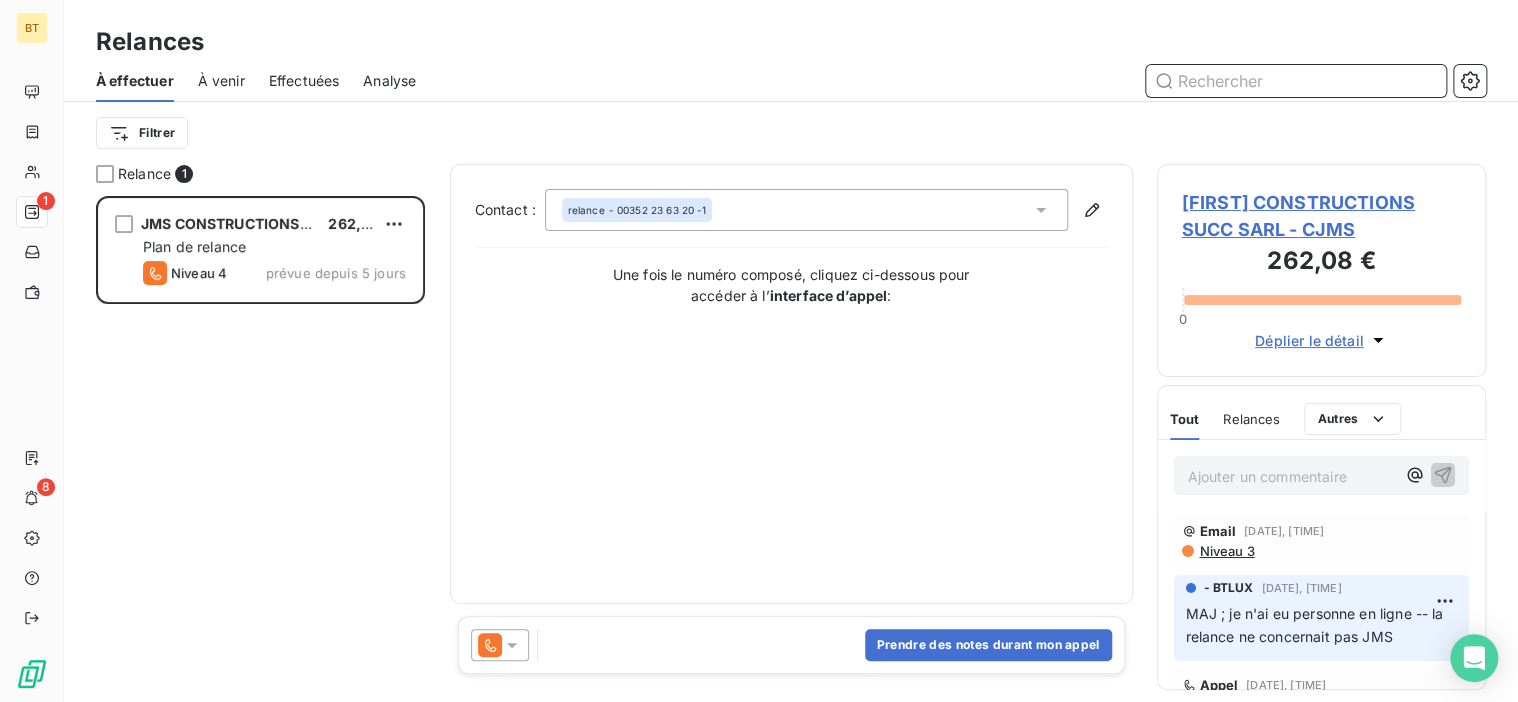 click at bounding box center [1296, 81] 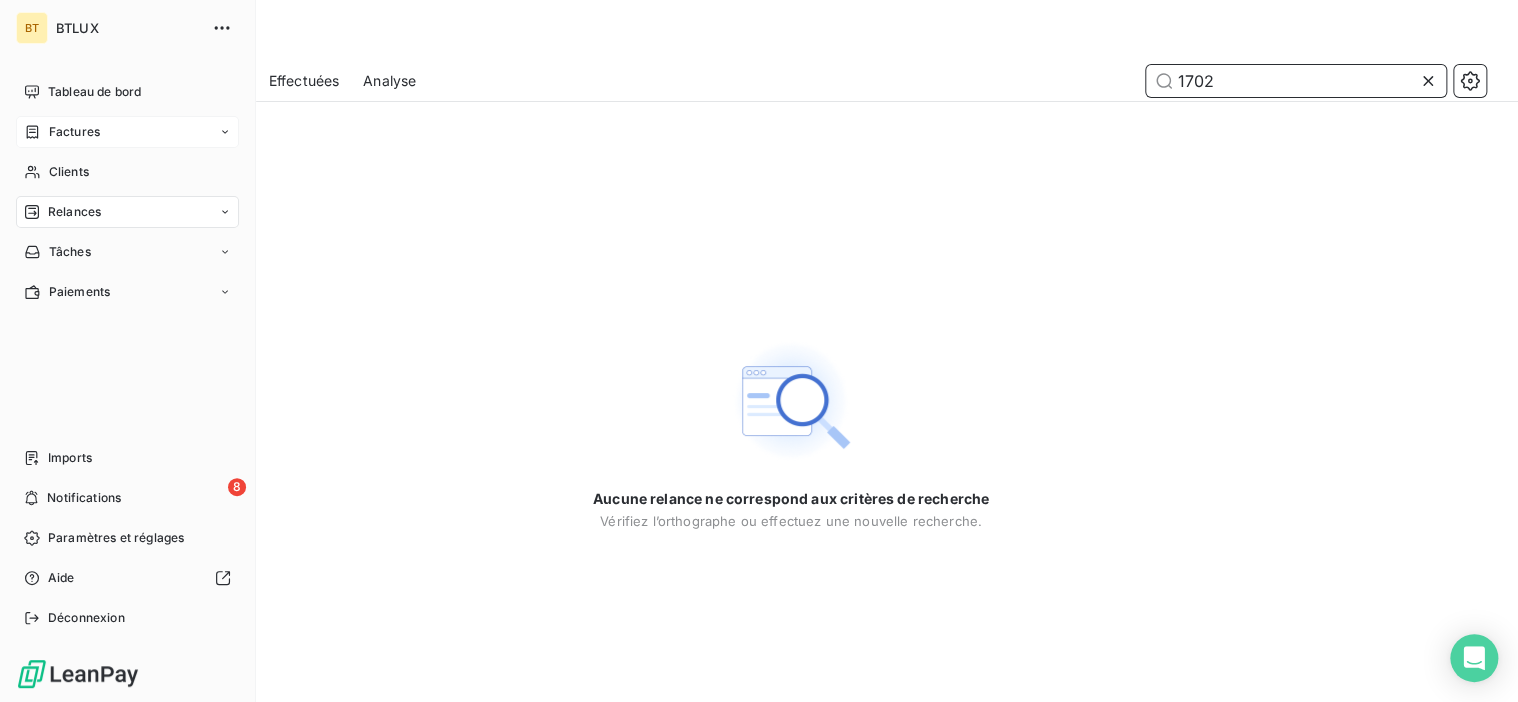 type on "1702" 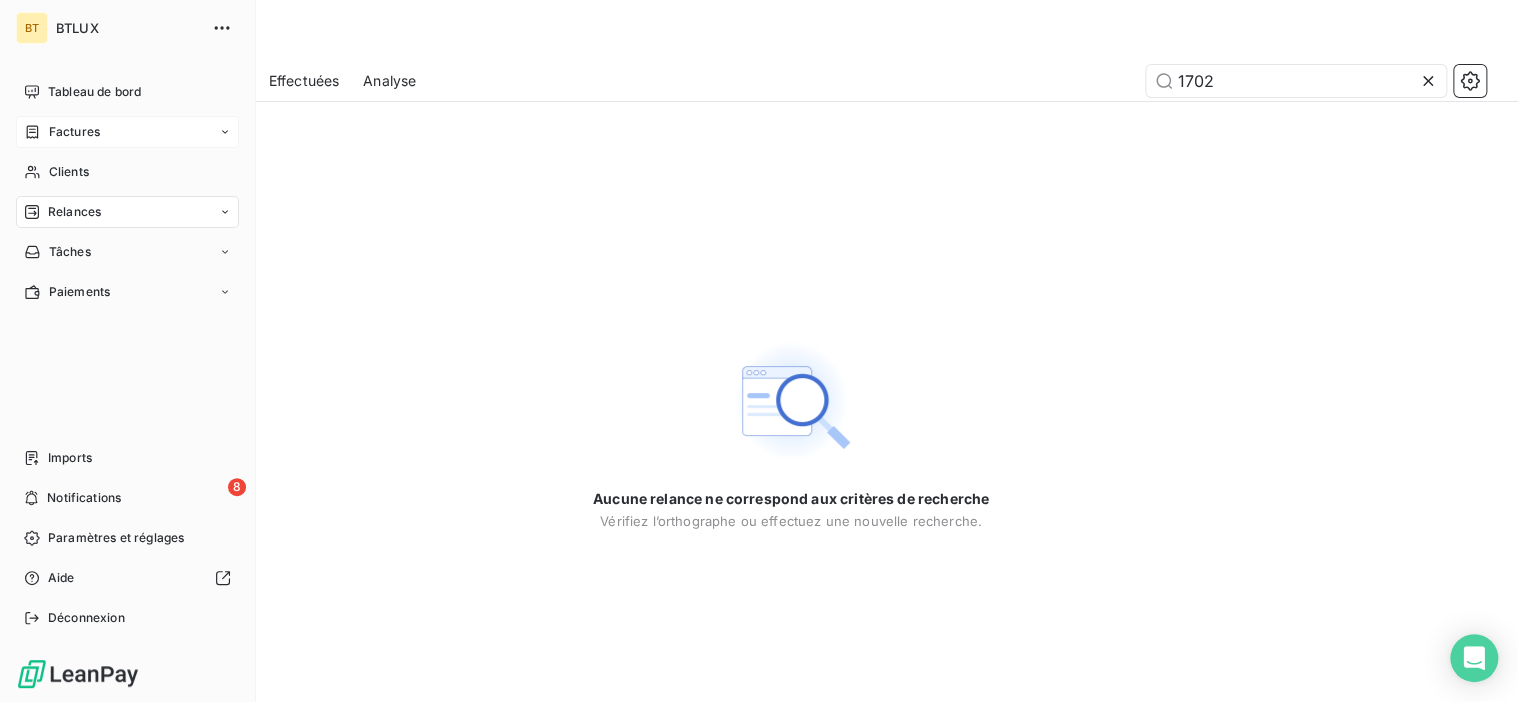 click on "Factures" at bounding box center (62, 132) 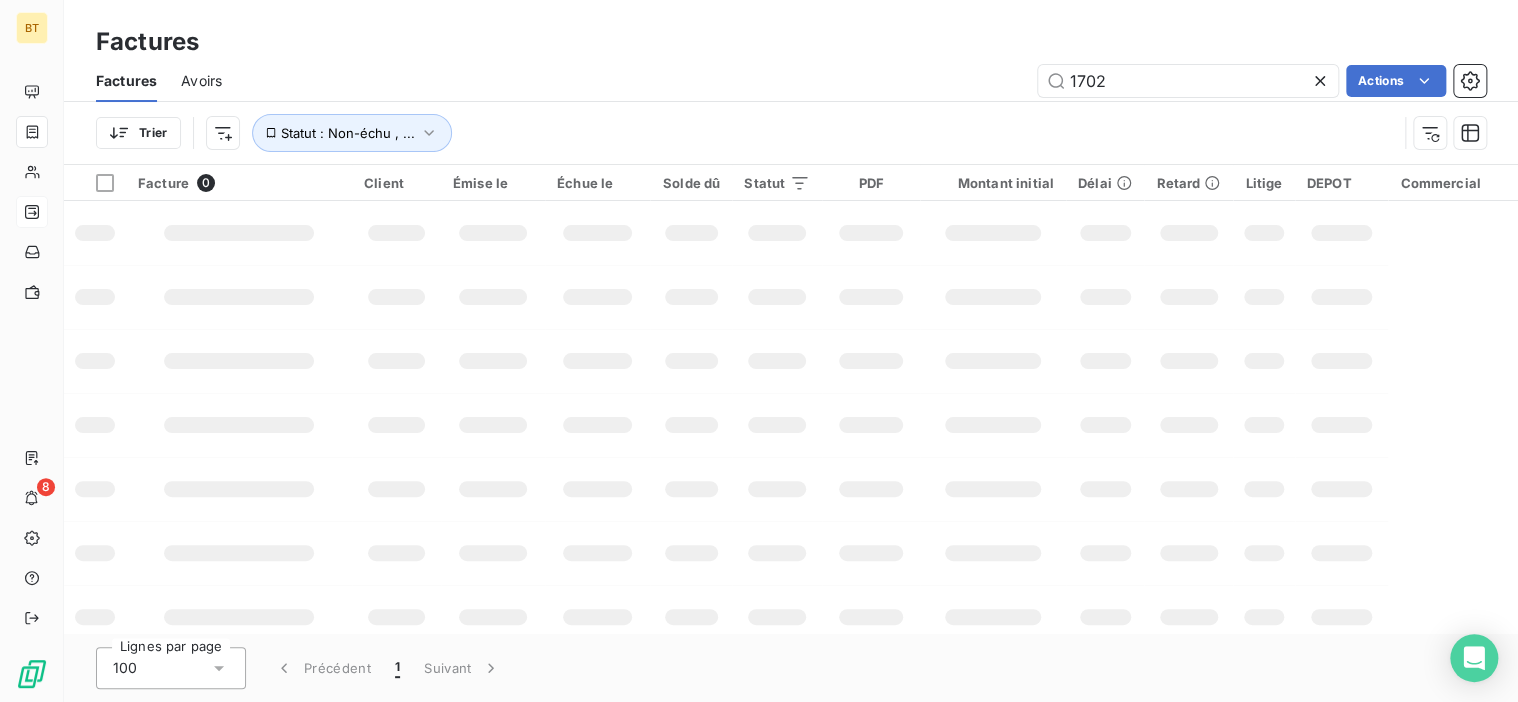 type on "1702" 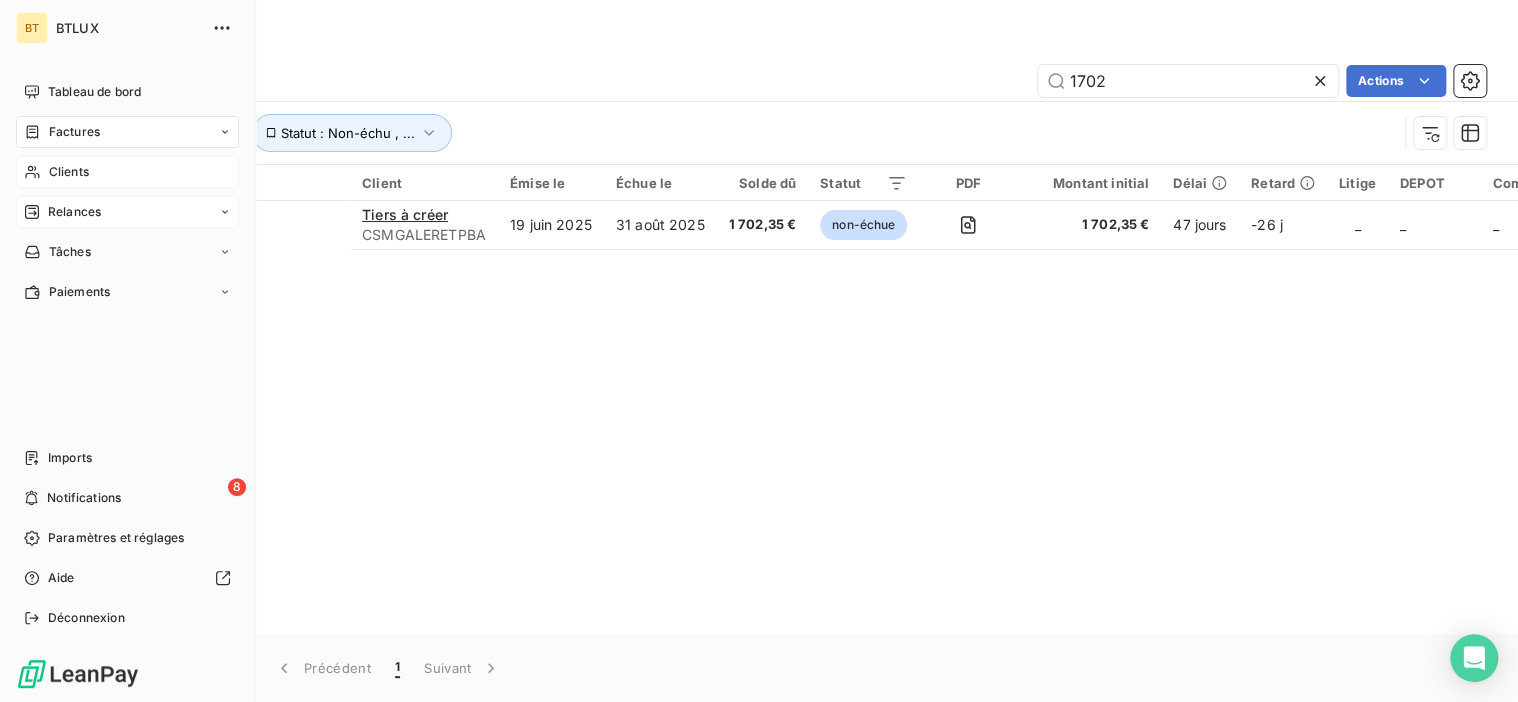 click on "Clients" at bounding box center [69, 172] 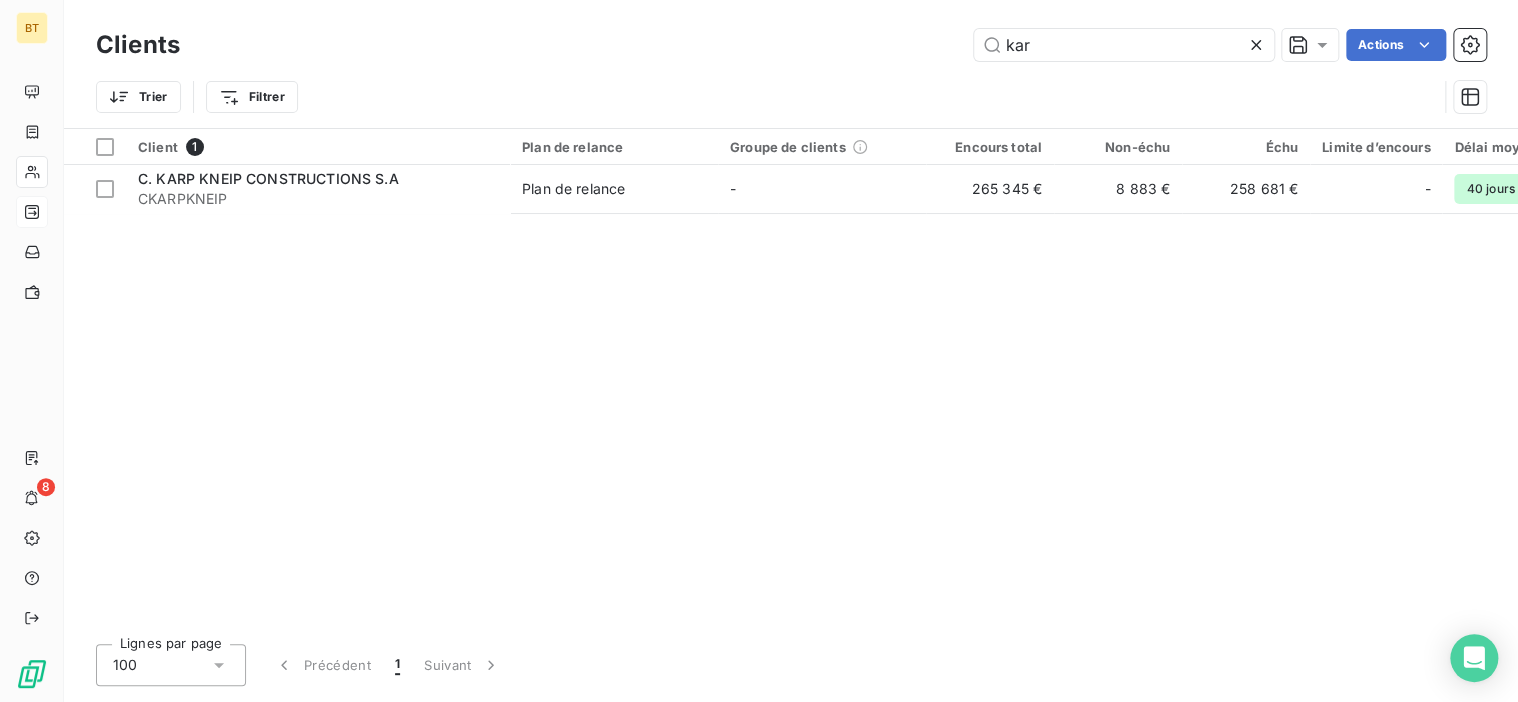 click on "Client 1 Plan de relance Groupe de clients Encours total Non-échu Échu Limite d’encours Délai moyen de paiement C. KARP KNEIP CONSTRUCTIONS S.A CKARPKNEIP Plan de relance - [AMOUNT] [AMOUNT] [AMOUNT] - [DAYS] jours" at bounding box center [791, 378] 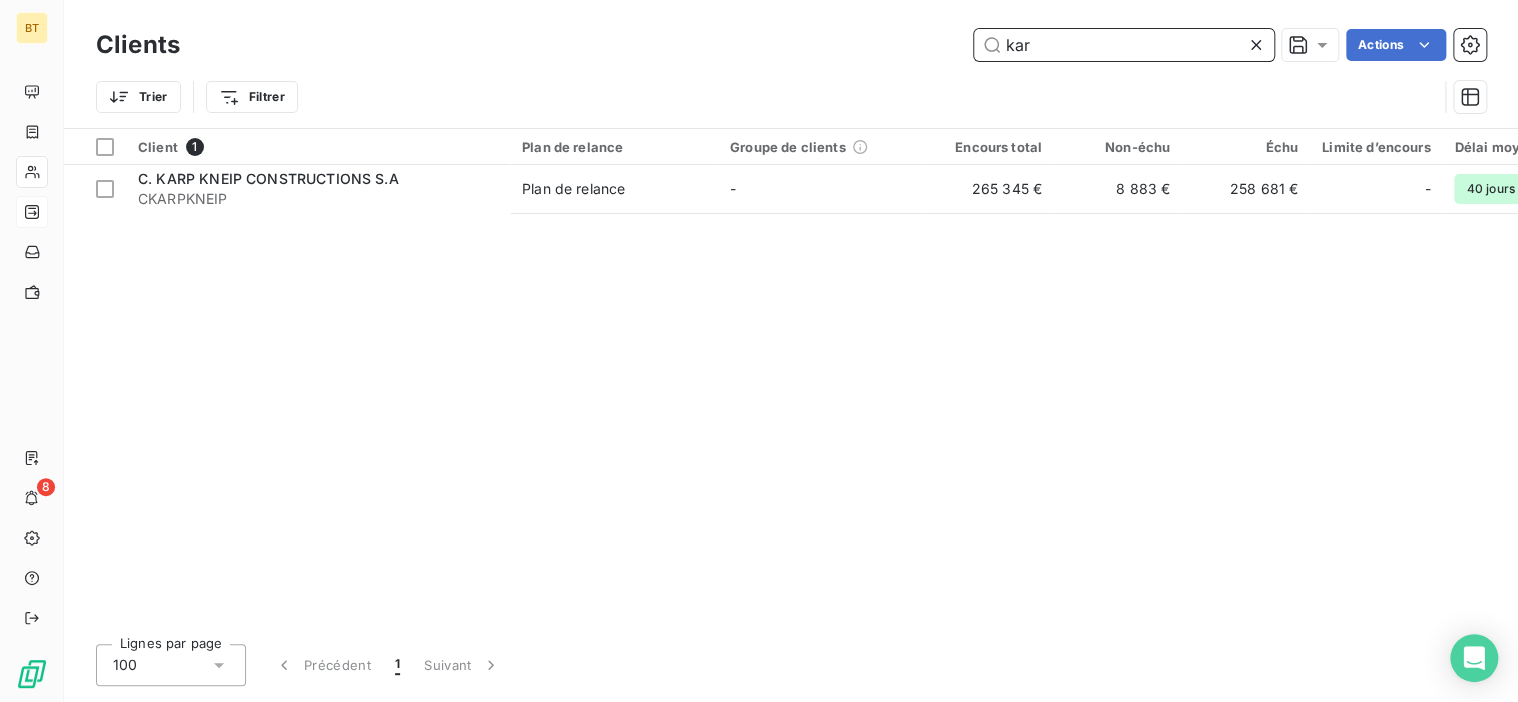 drag, startPoint x: 1075, startPoint y: 42, endPoint x: 848, endPoint y: 27, distance: 227.49506 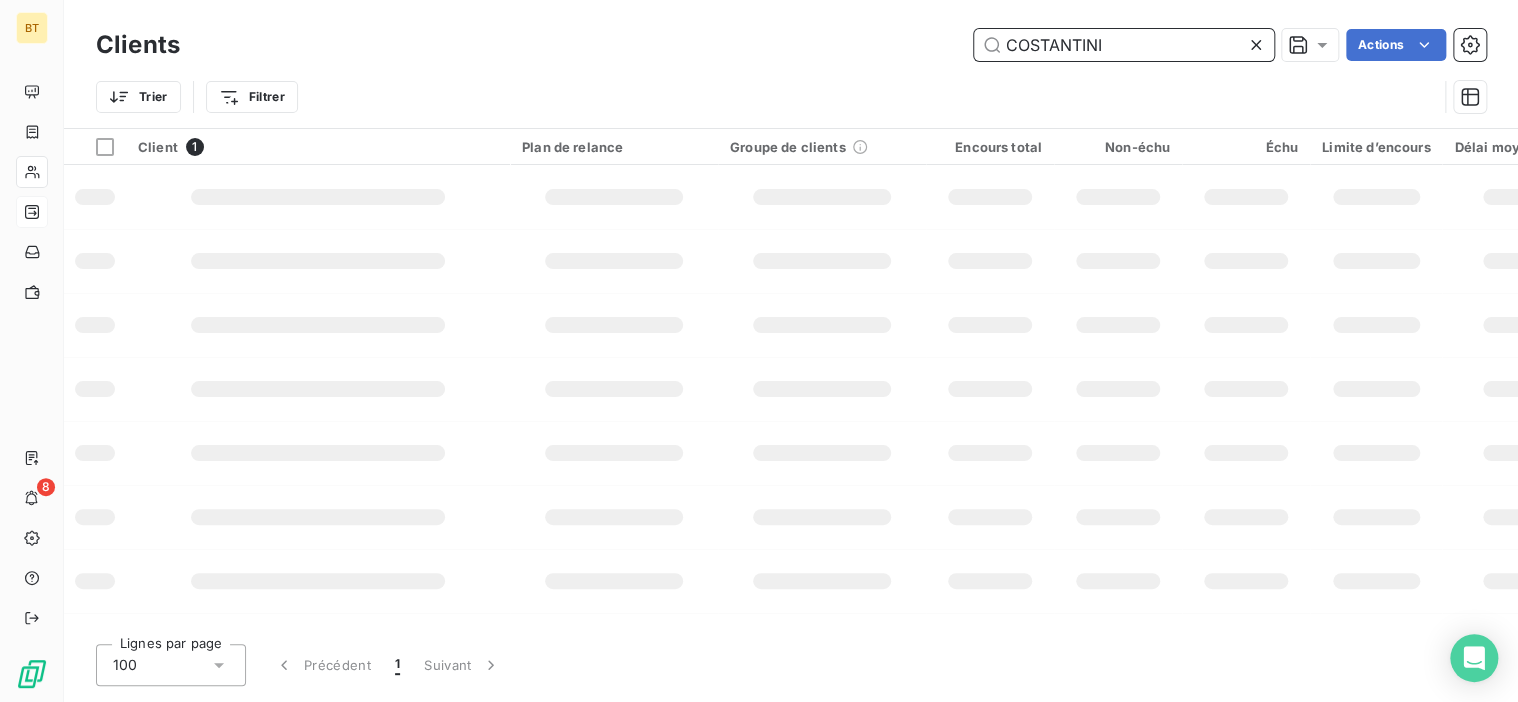 type on "COSTANTINI" 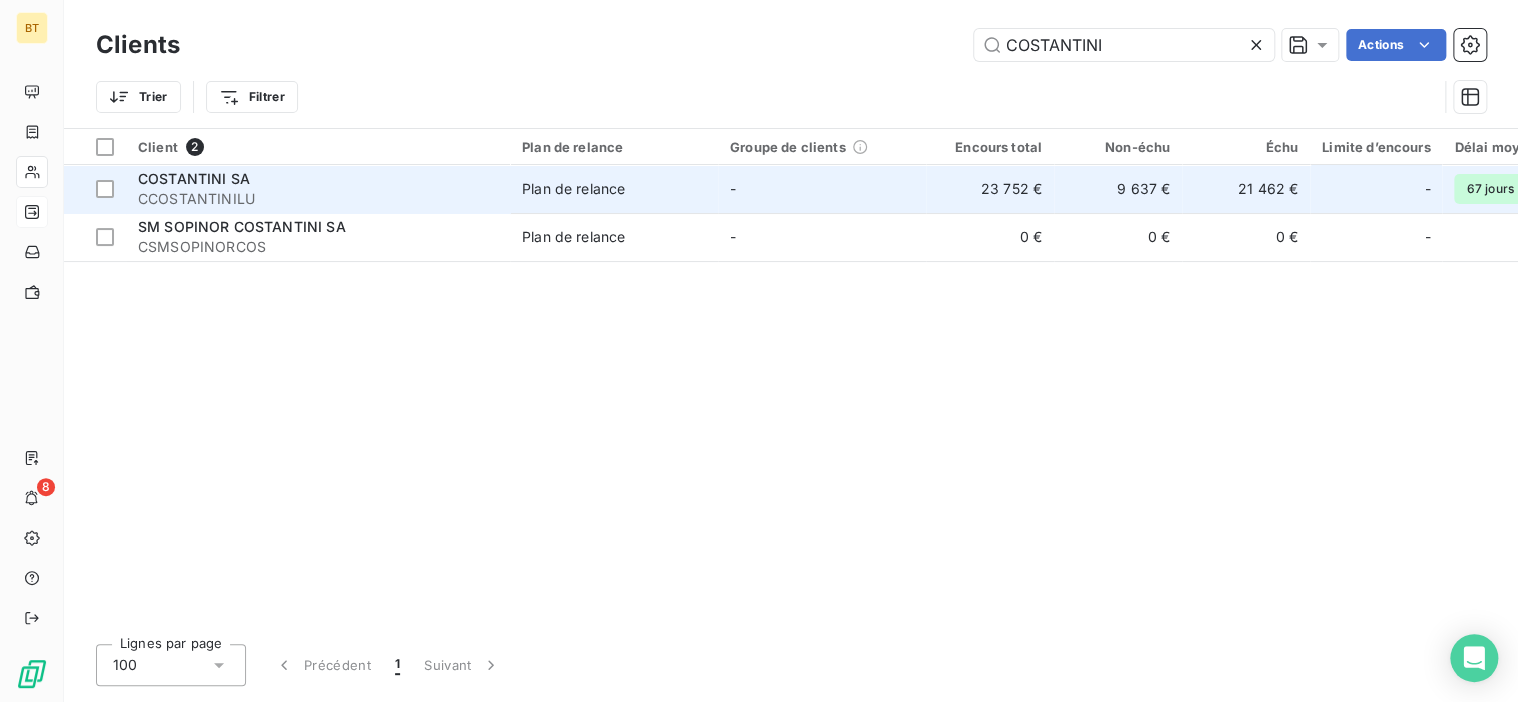click on "CCOSTANTINILU" at bounding box center [318, 199] 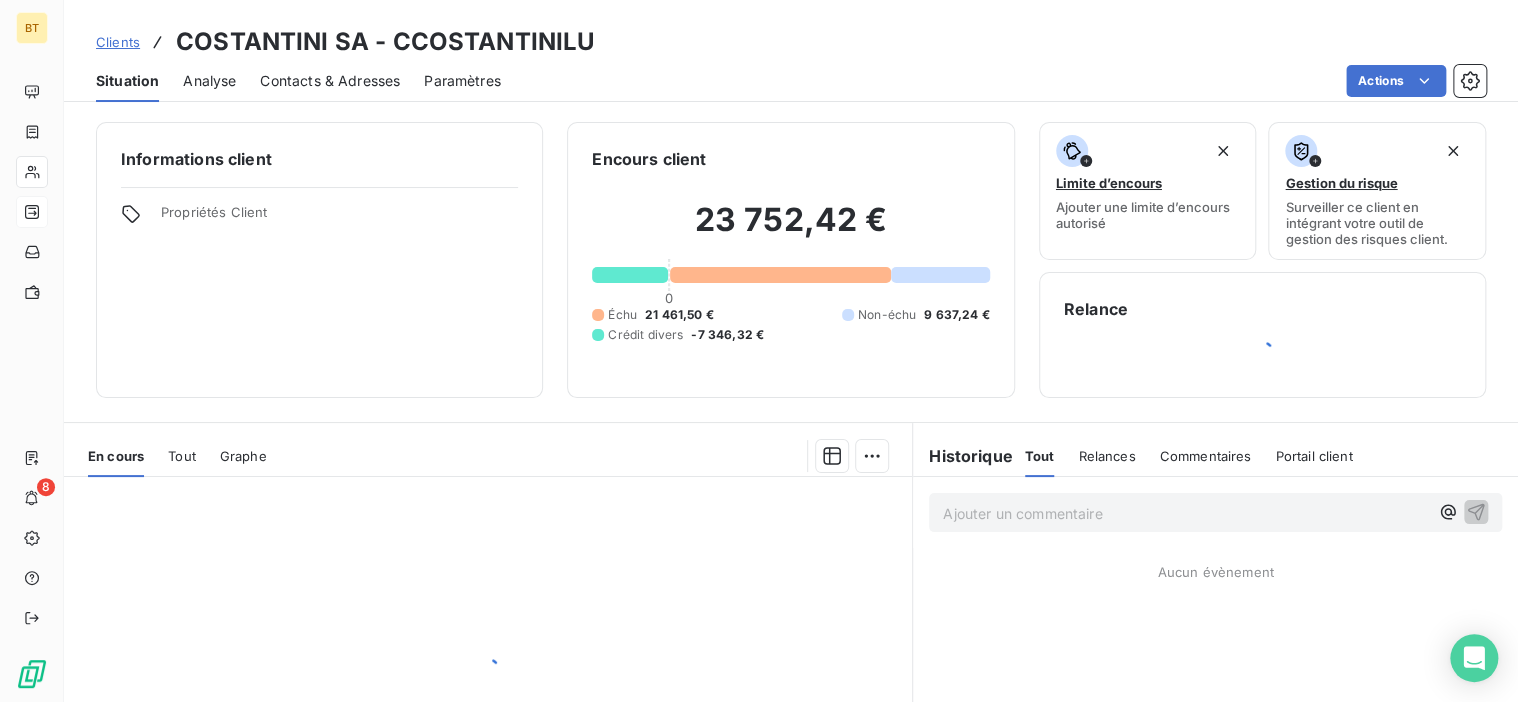 scroll, scrollTop: 100, scrollLeft: 0, axis: vertical 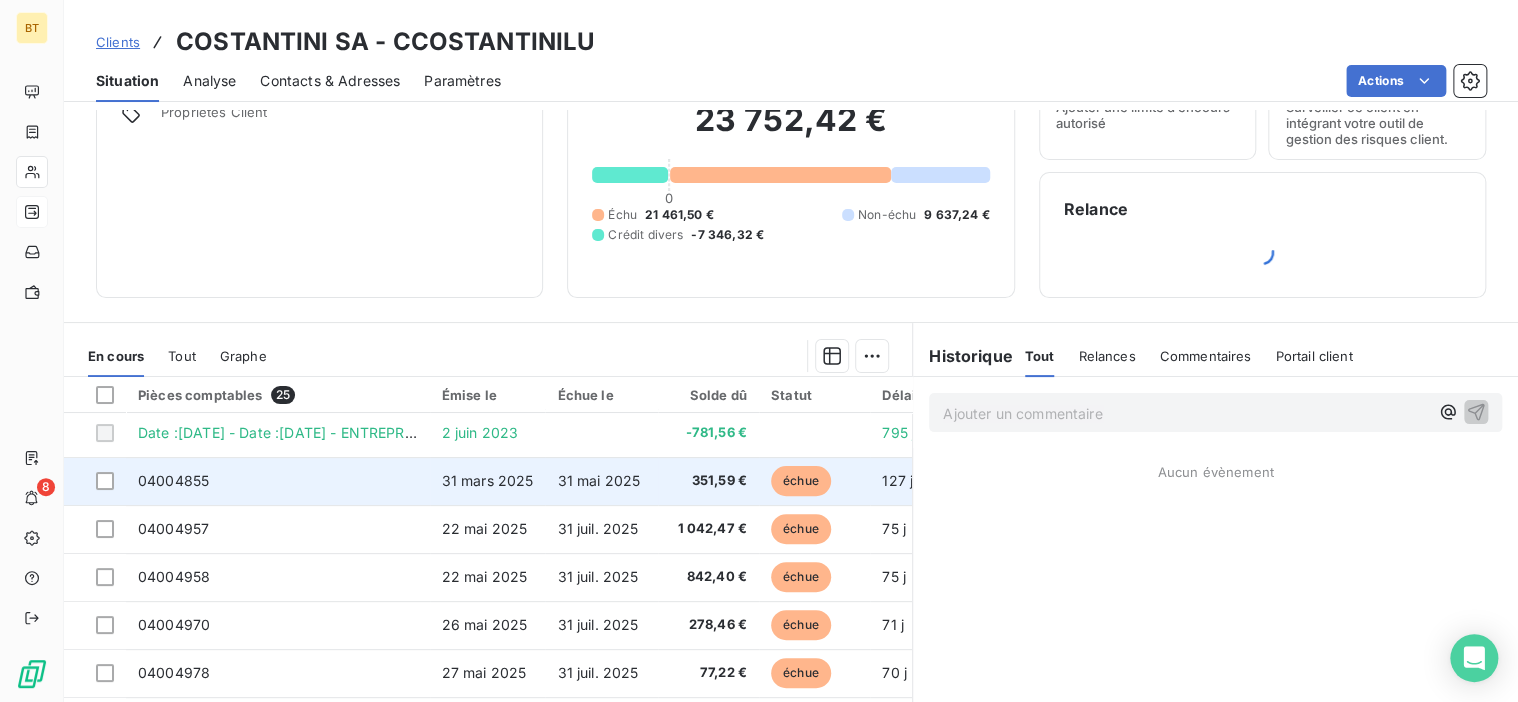 click on "31 mars 2025" at bounding box center [488, 481] 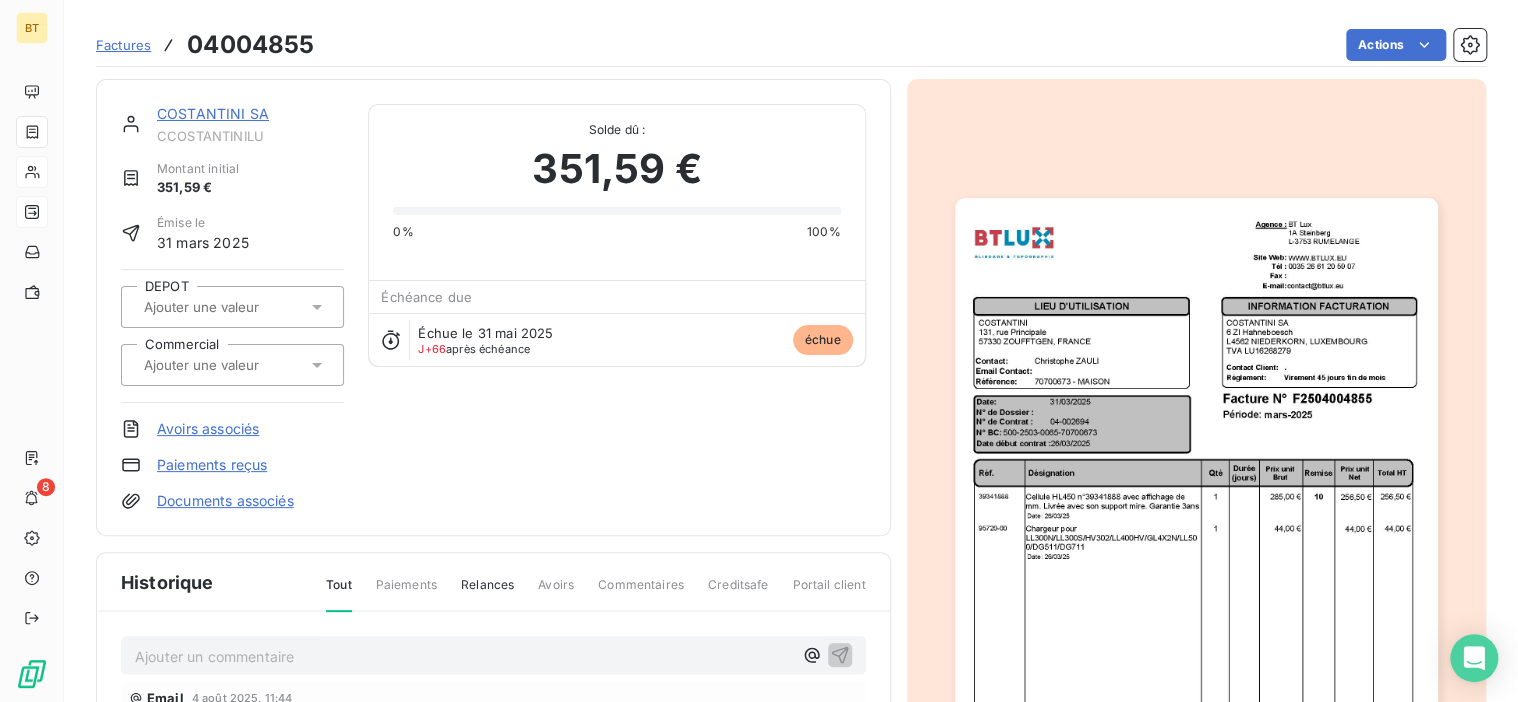 scroll, scrollTop: 0, scrollLeft: 0, axis: both 